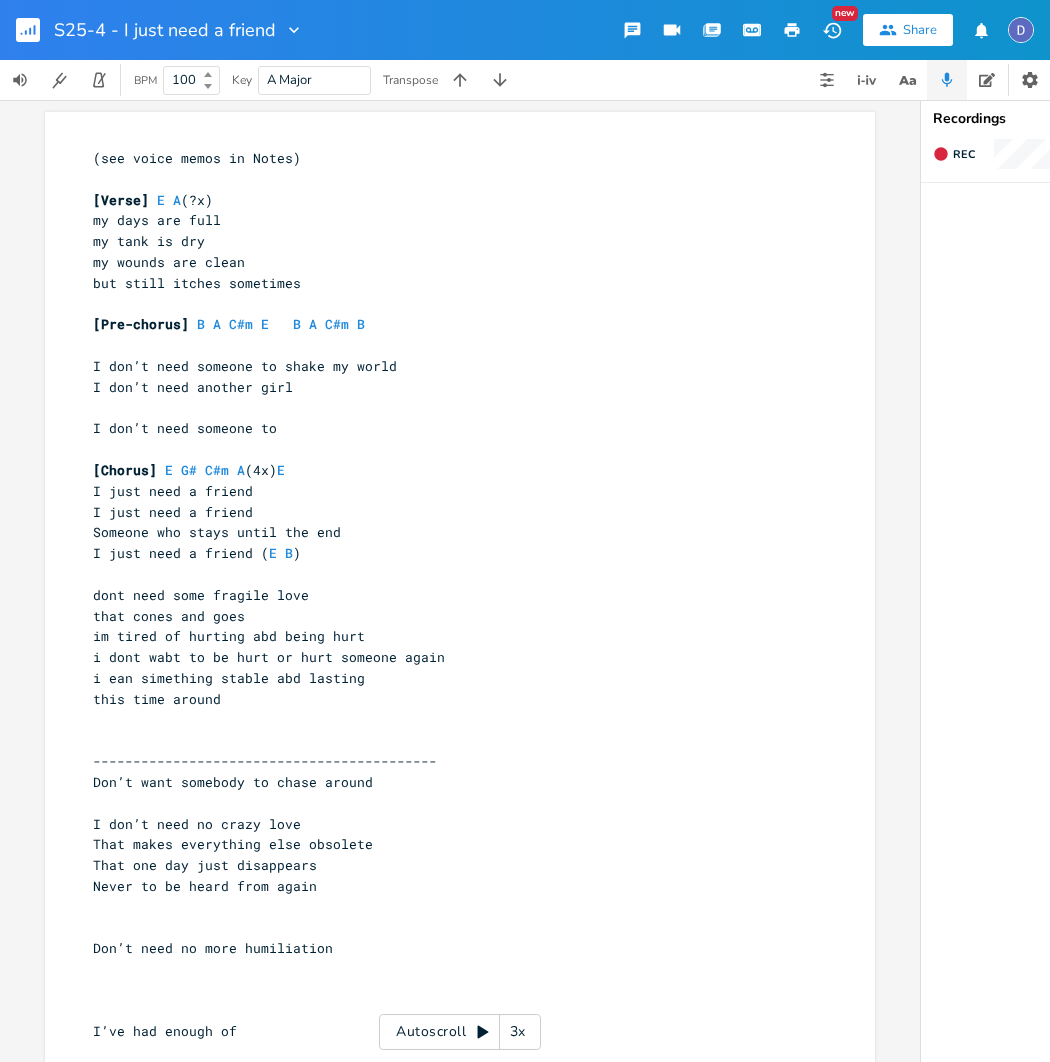 scroll, scrollTop: 0, scrollLeft: 0, axis: both 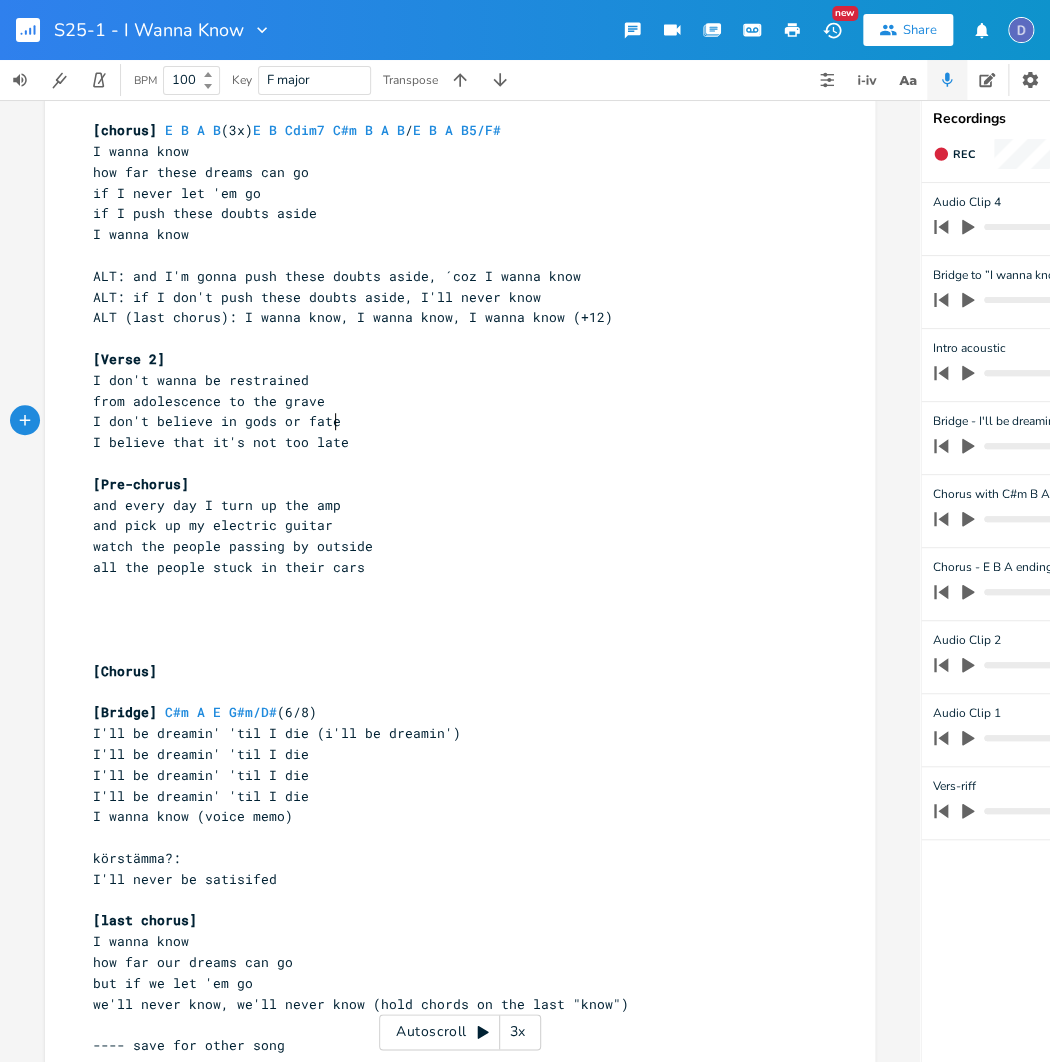 click on "I believe that it's not too late" at bounding box center [450, 442] 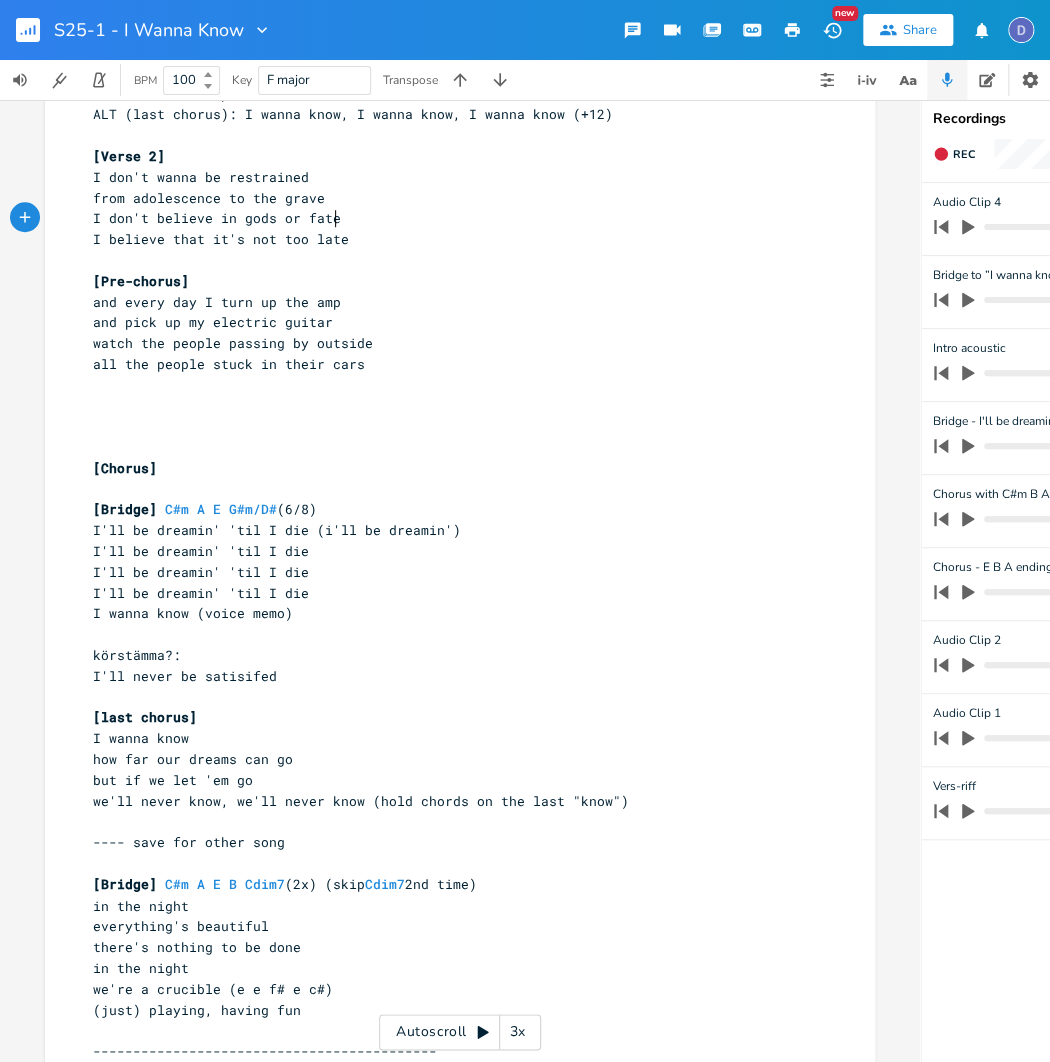 scroll, scrollTop: 540, scrollLeft: 0, axis: vertical 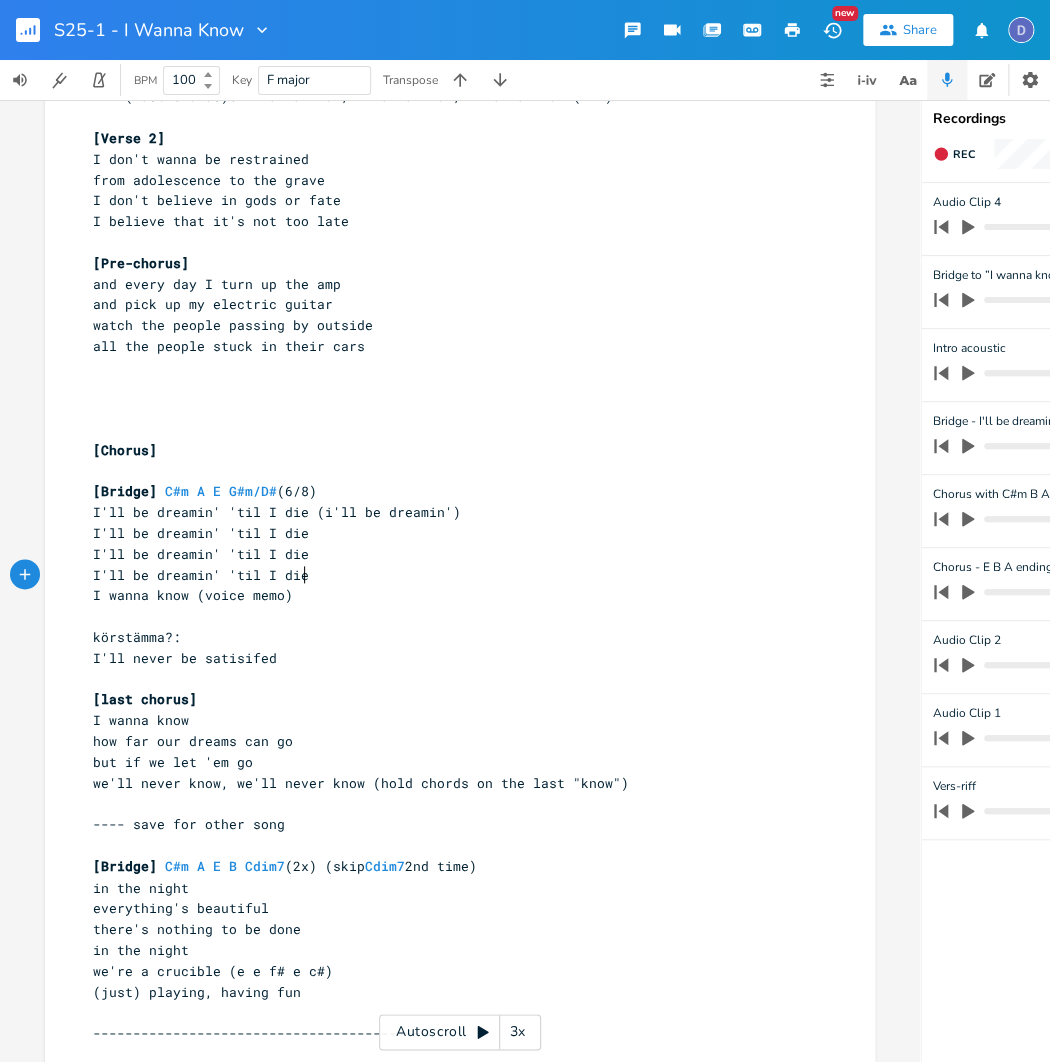 click on "I'll be dreamin' 'til I die" at bounding box center [450, 575] 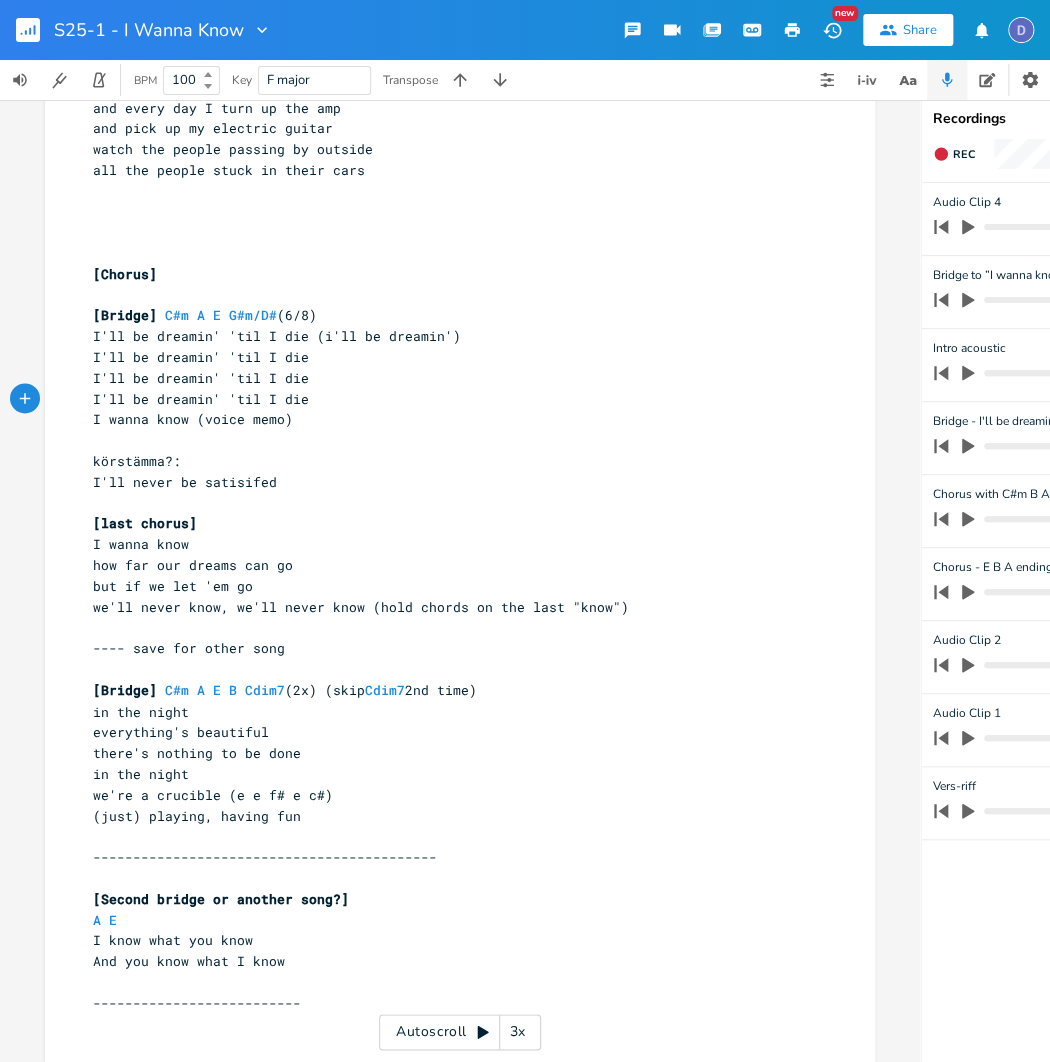 scroll, scrollTop: 740, scrollLeft: 0, axis: vertical 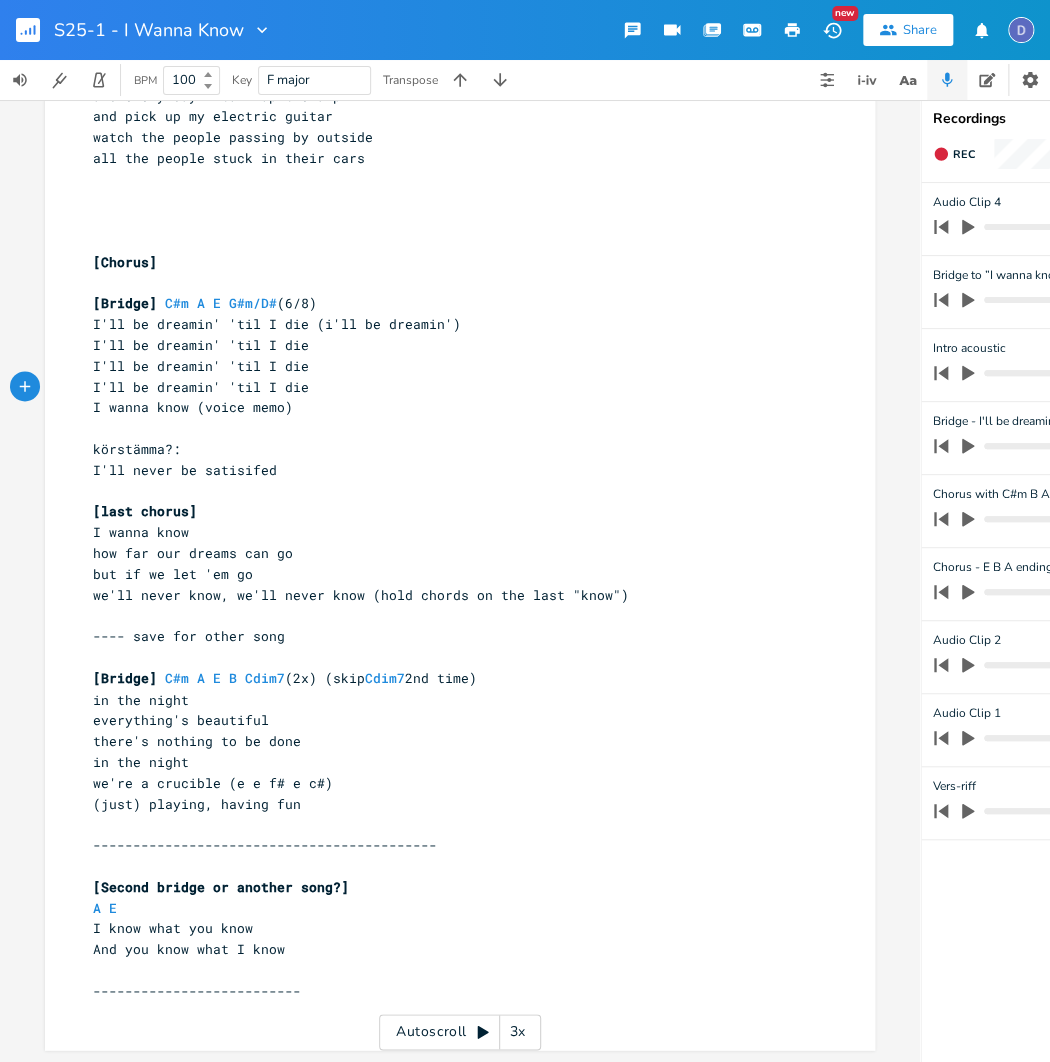 click on "I'll be dreamin' 'til I die" at bounding box center [201, 387] 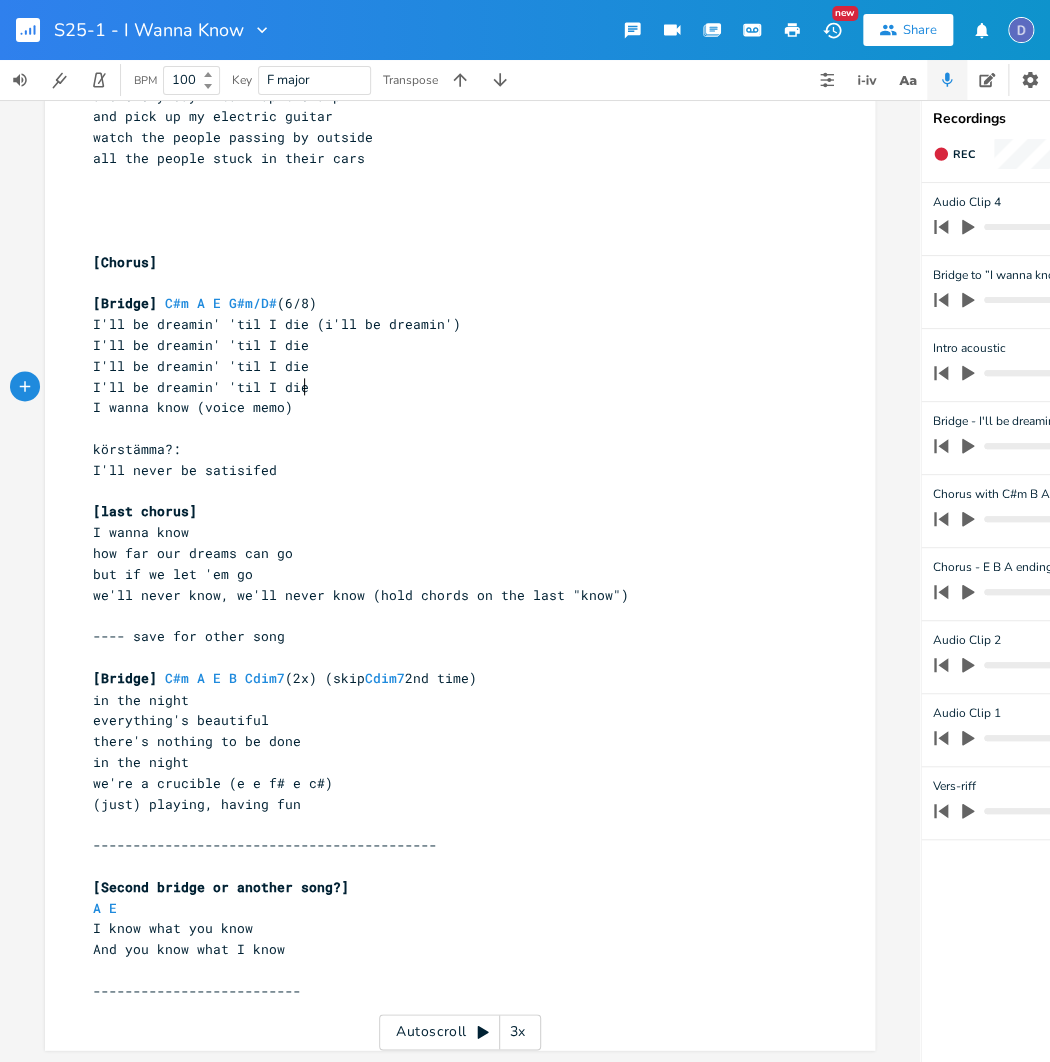 click on "I'll be dreamin' 'til I die" at bounding box center (450, 387) 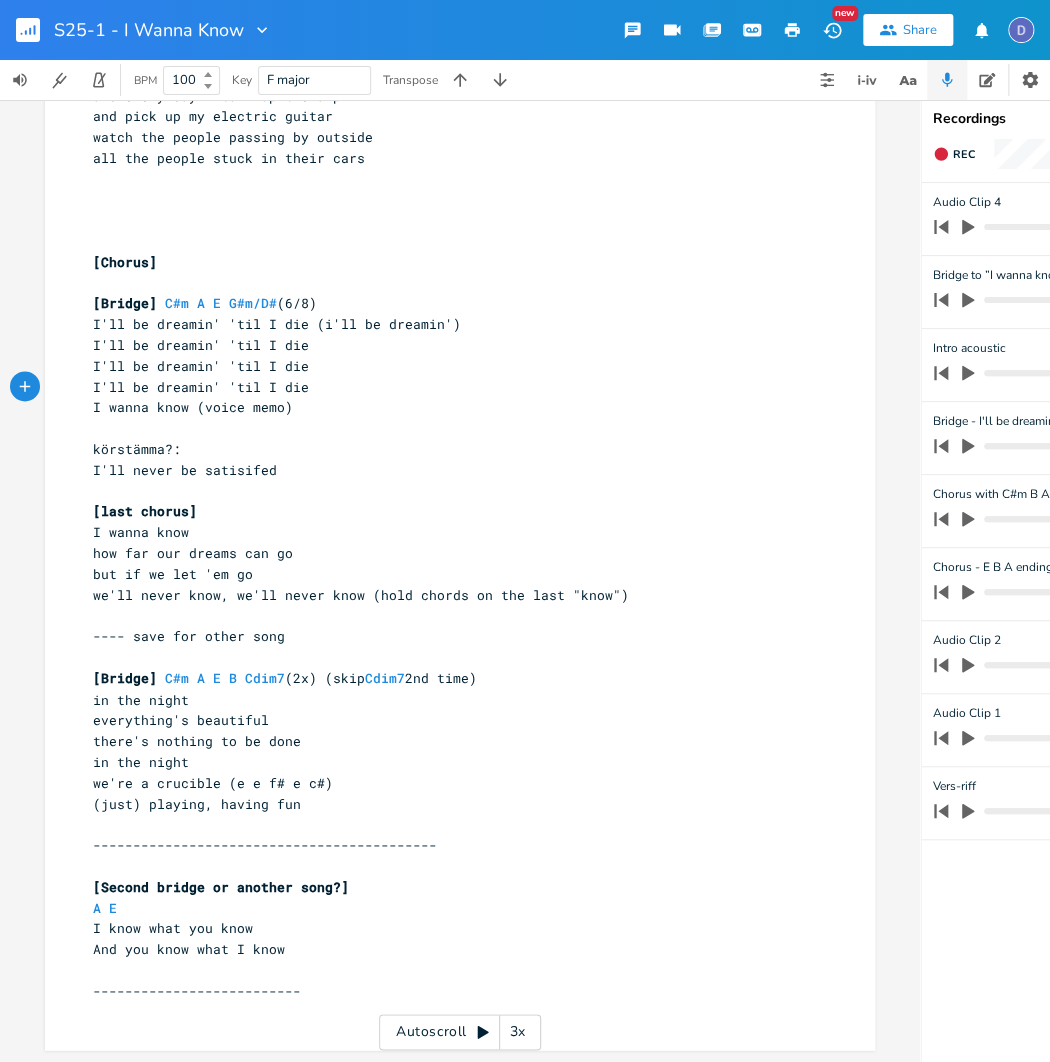 click on "I wanna know (voice memo)" at bounding box center [450, 407] 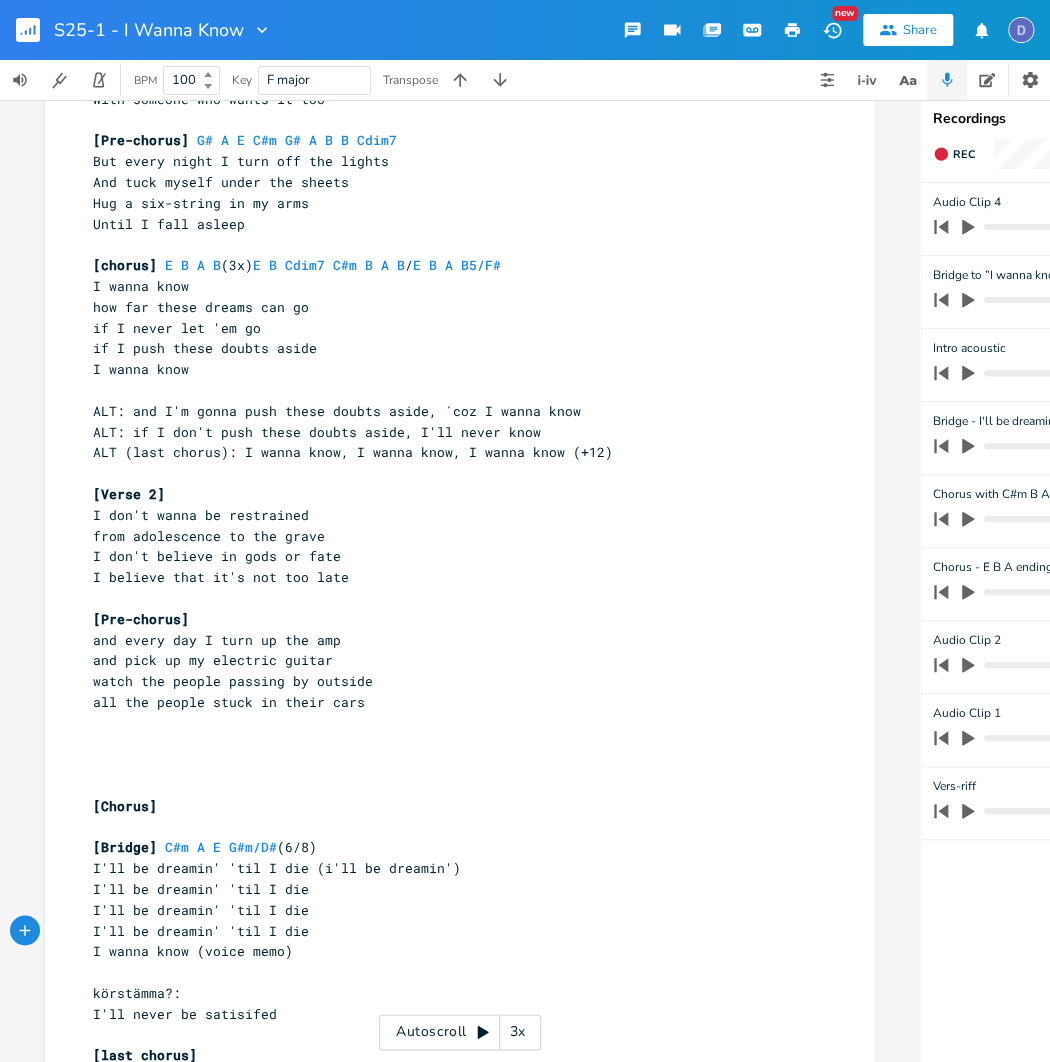 scroll, scrollTop: 172, scrollLeft: 0, axis: vertical 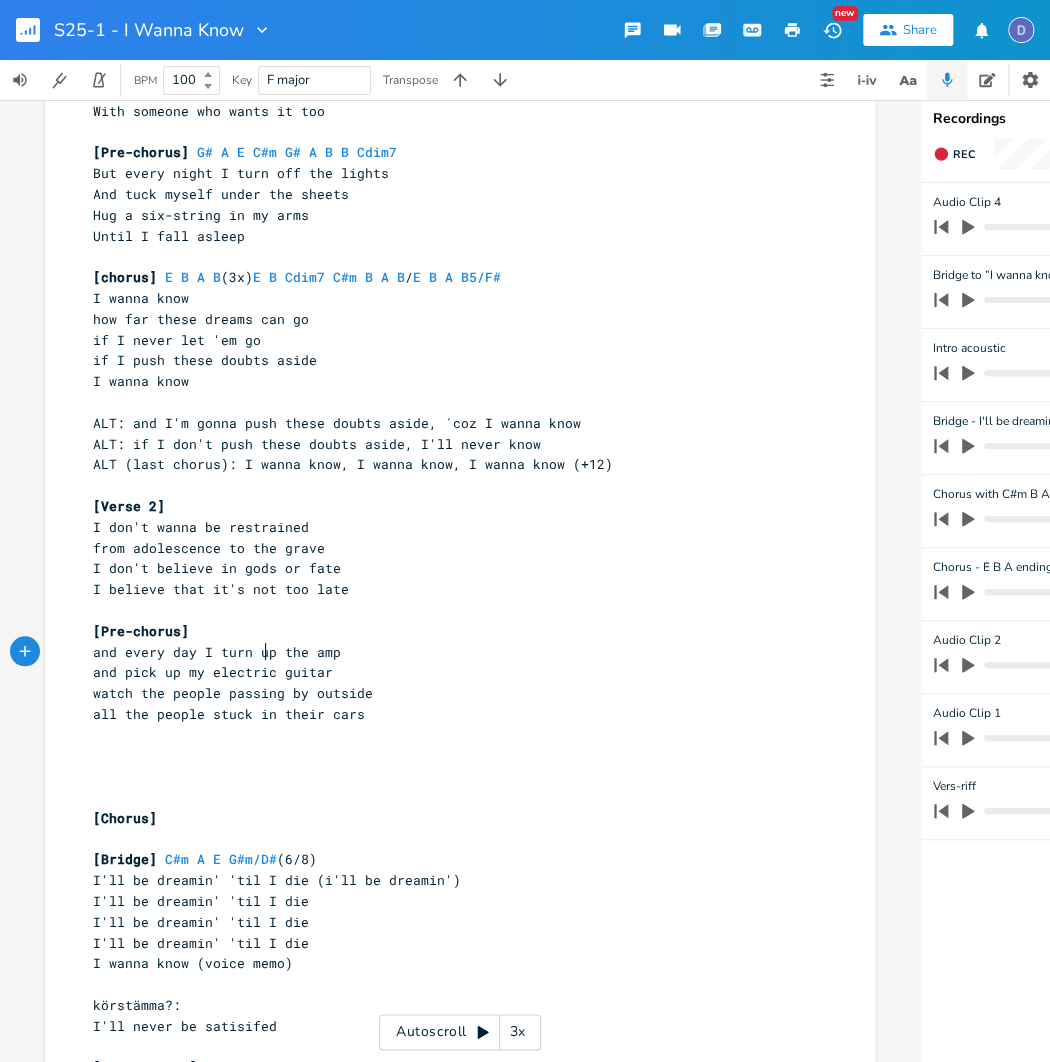 click on "and every day I turn up the amp" at bounding box center (217, 652) 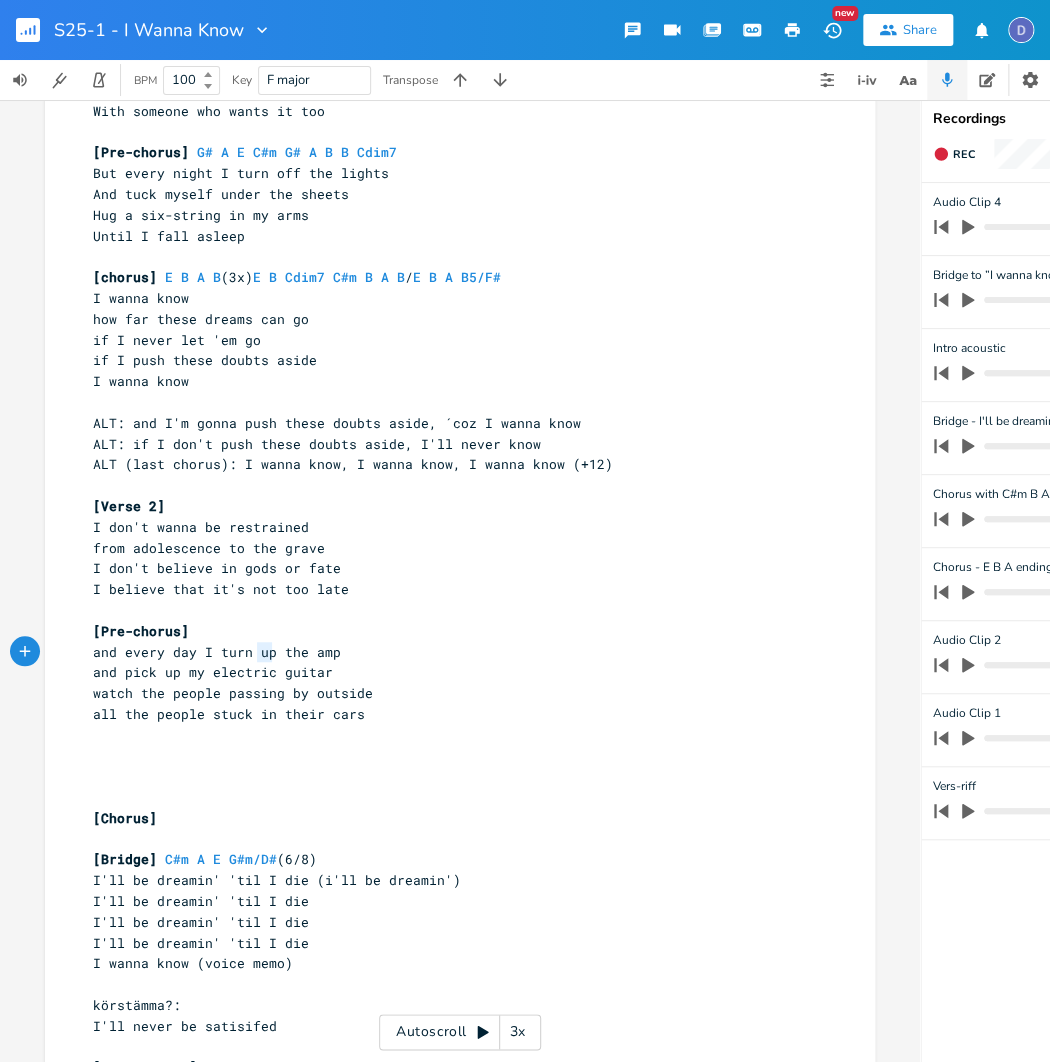 click on "and every day I turn up the amp" at bounding box center (217, 652) 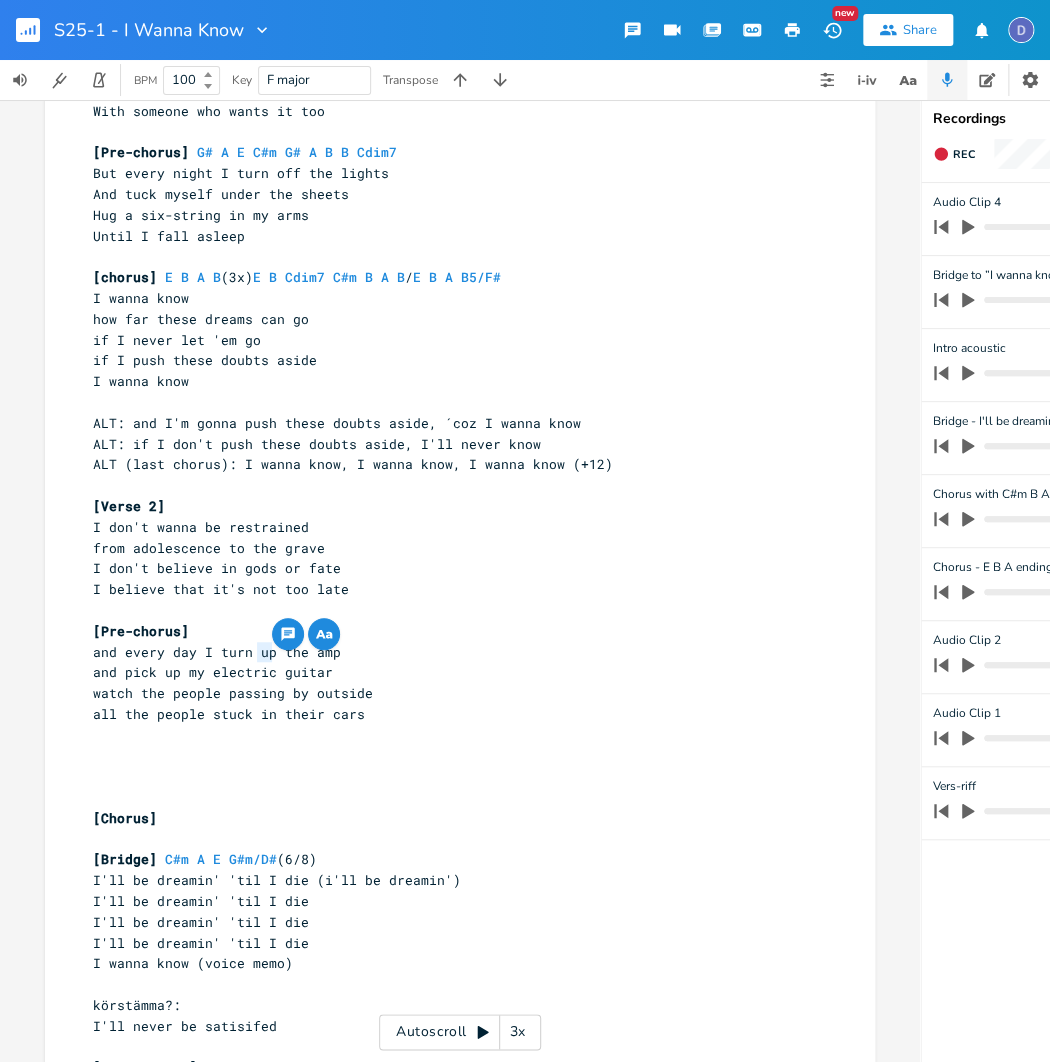 click on "and pick up my electric guitar" at bounding box center [213, 672] 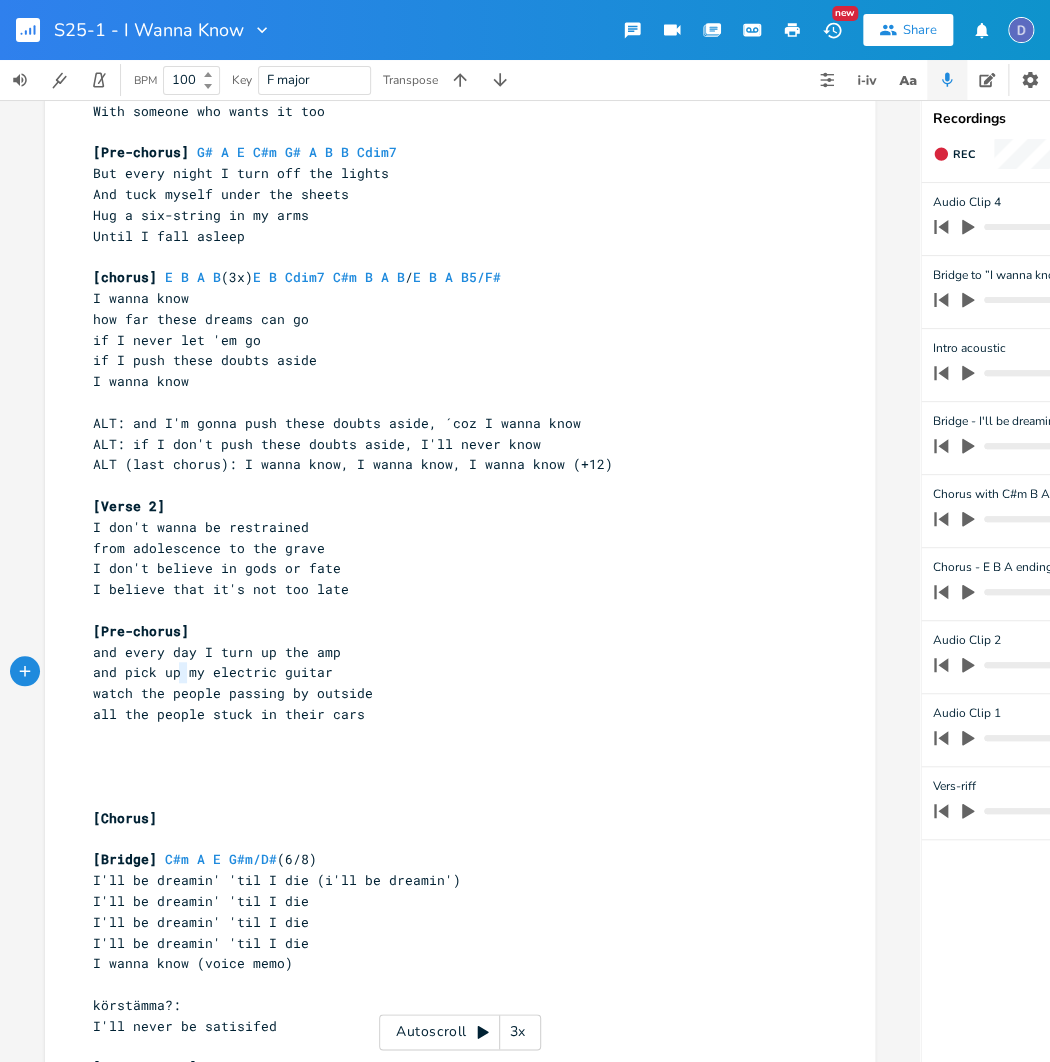click on "and pick up my electric guitar" at bounding box center [213, 672] 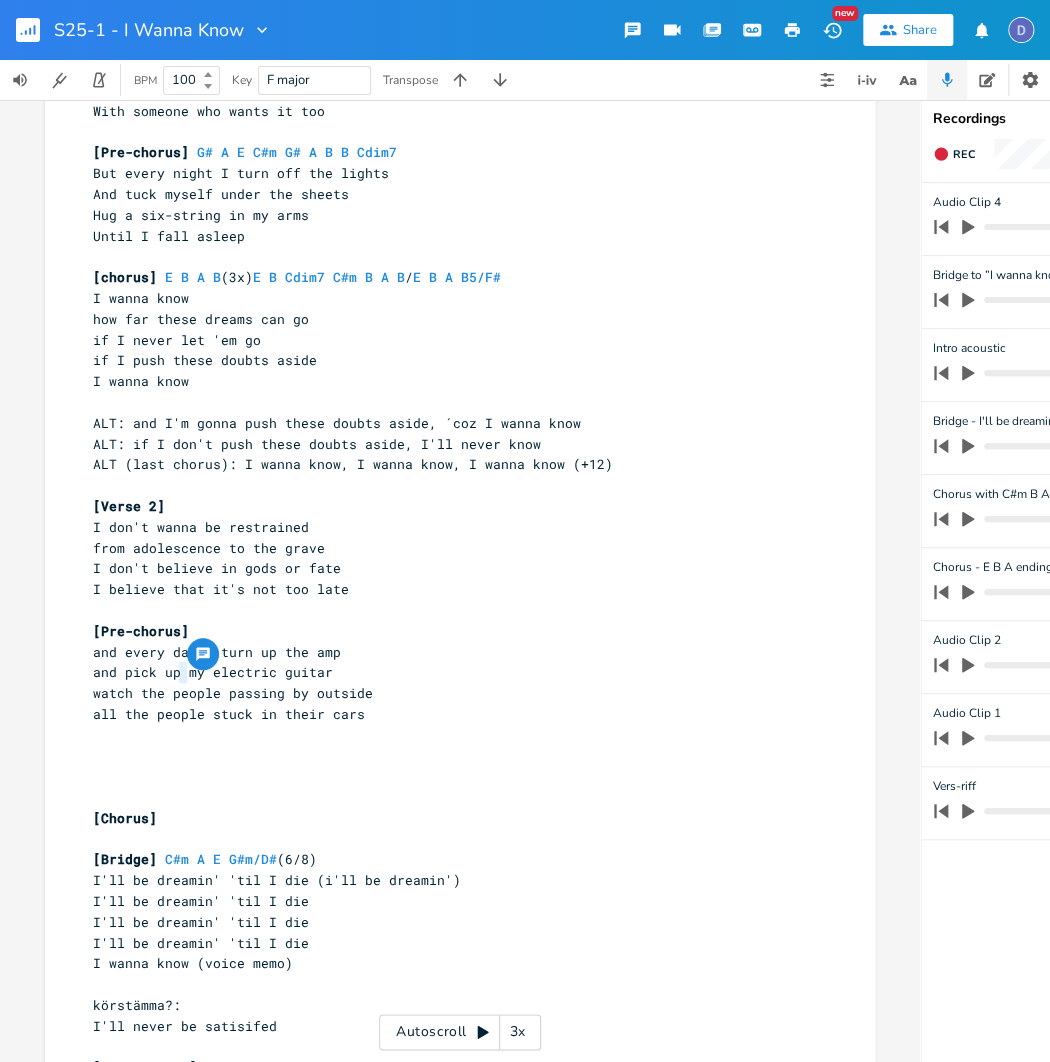 click on "watch the people passing by outside" at bounding box center [233, 693] 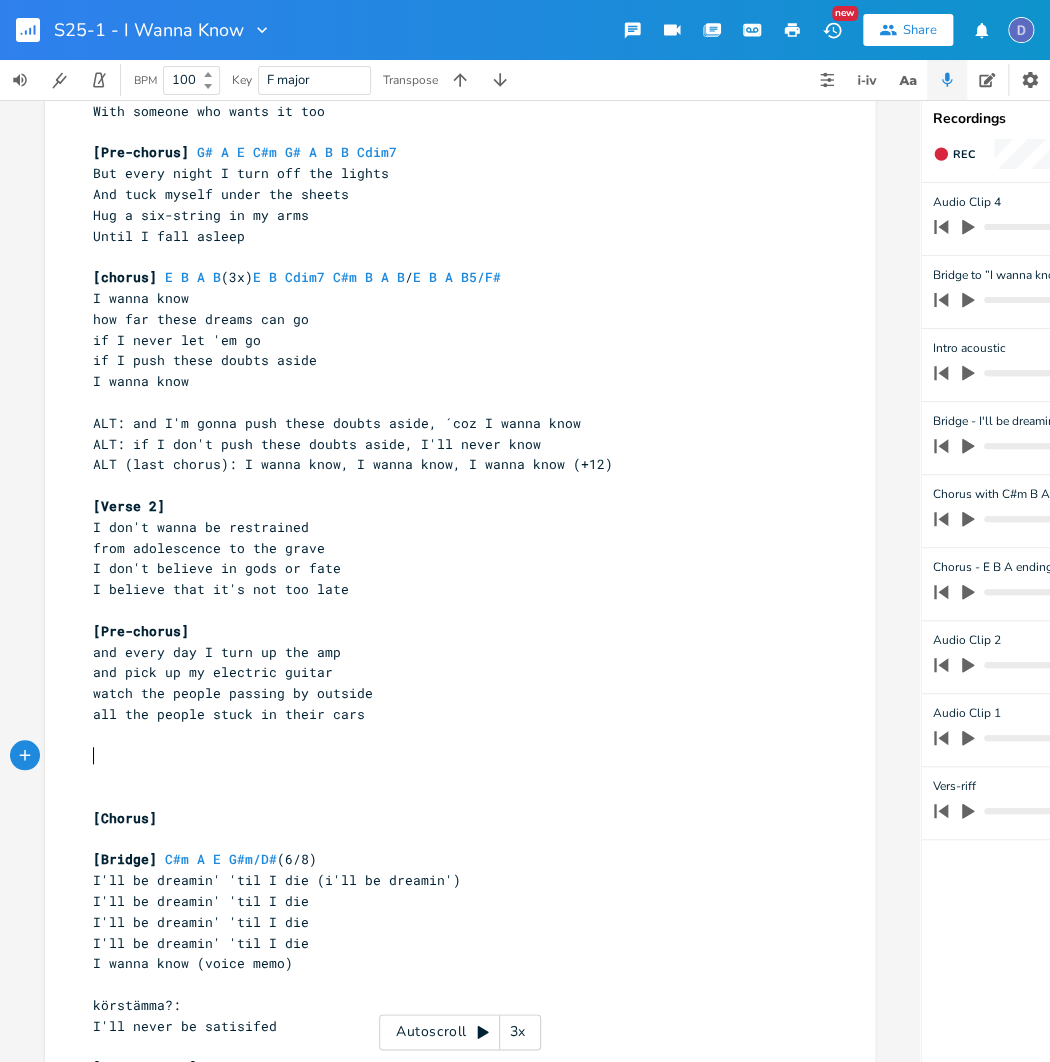 click on "​" at bounding box center [450, 755] 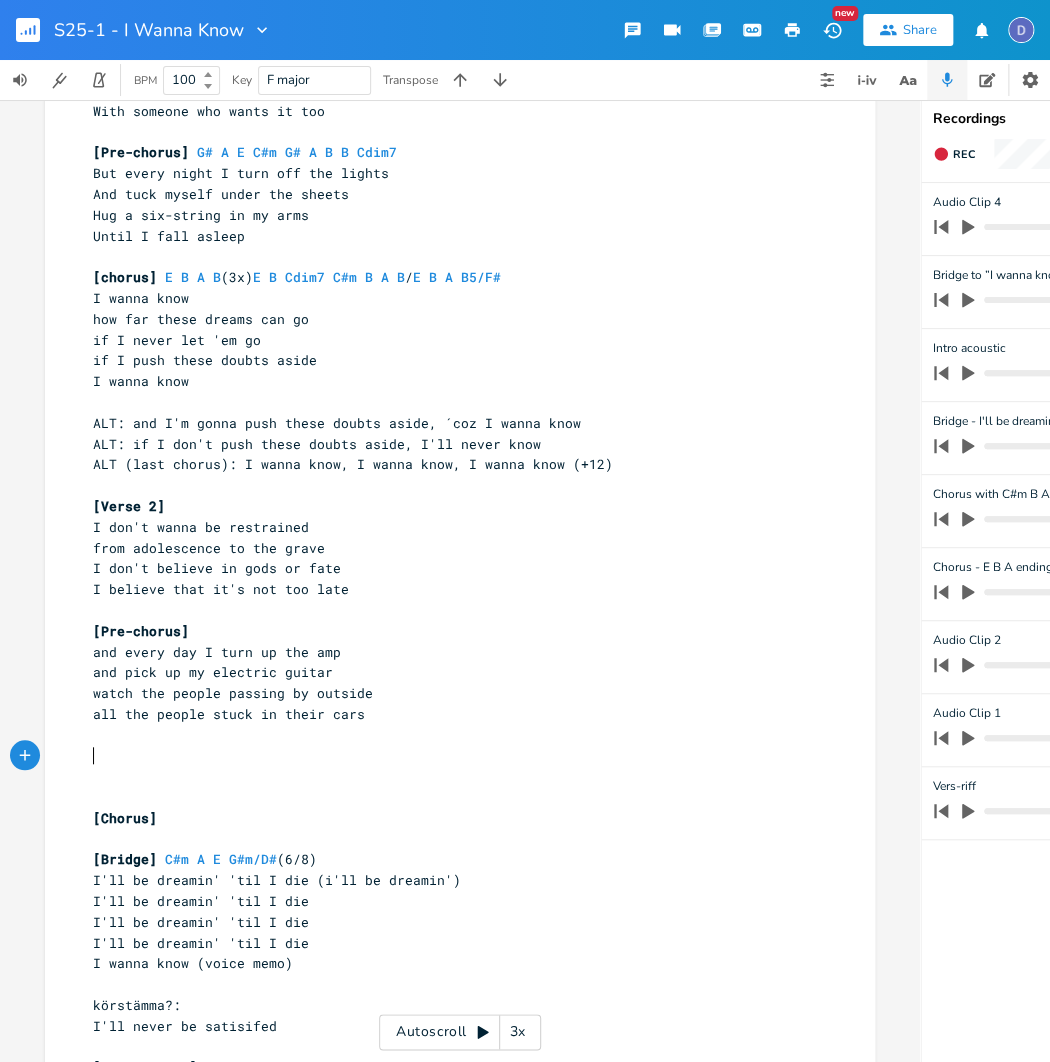 click on "​" at bounding box center (450, 776) 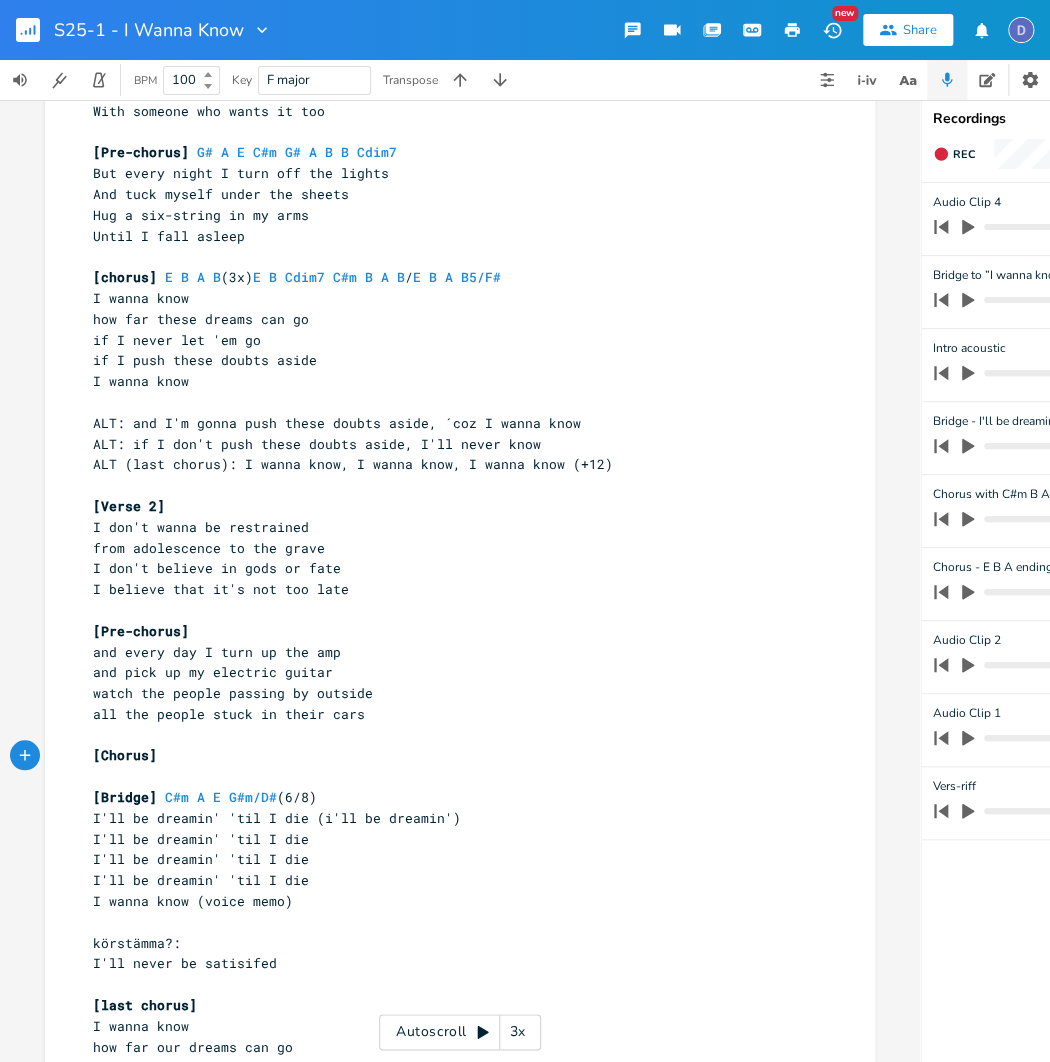 click on "[Chorus]" at bounding box center (450, 755) 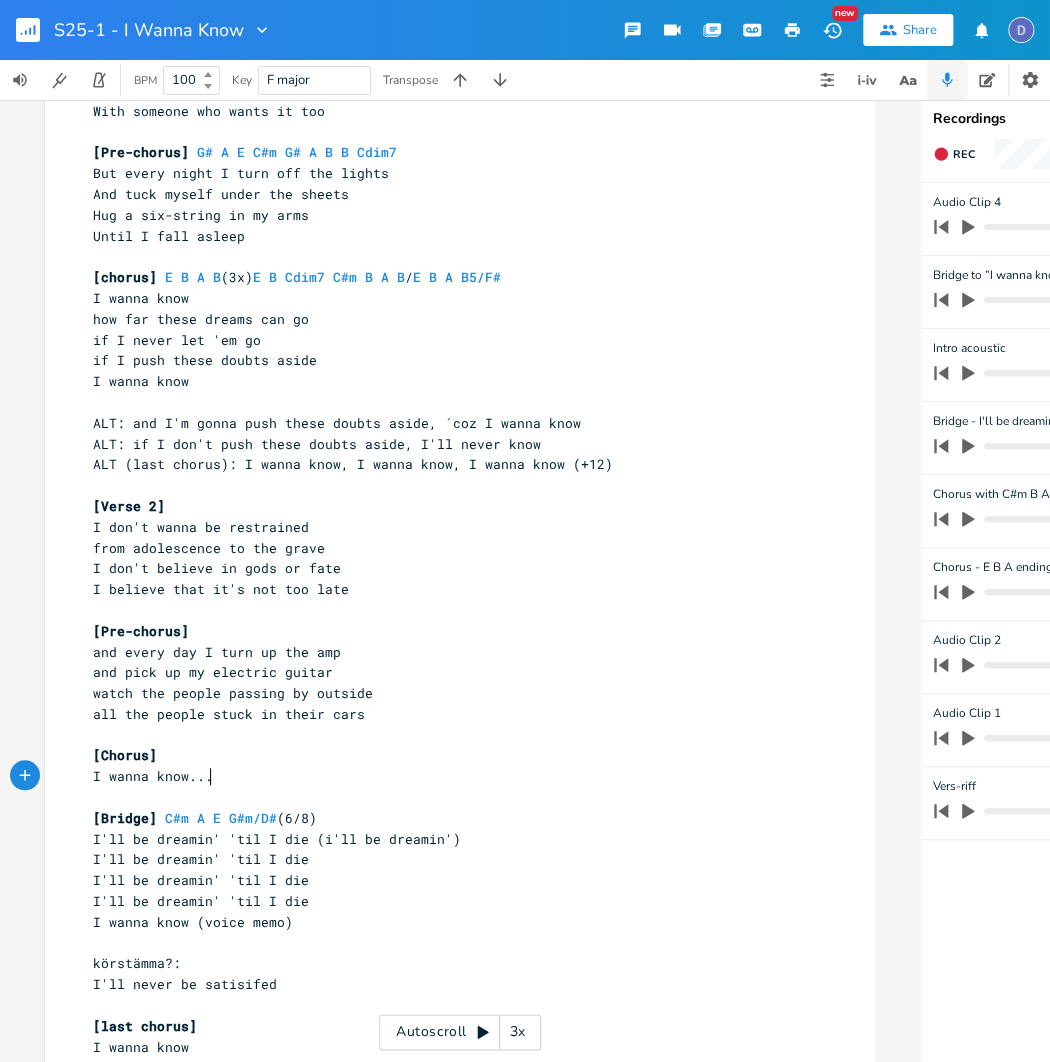scroll, scrollTop: 0, scrollLeft: 92, axis: horizontal 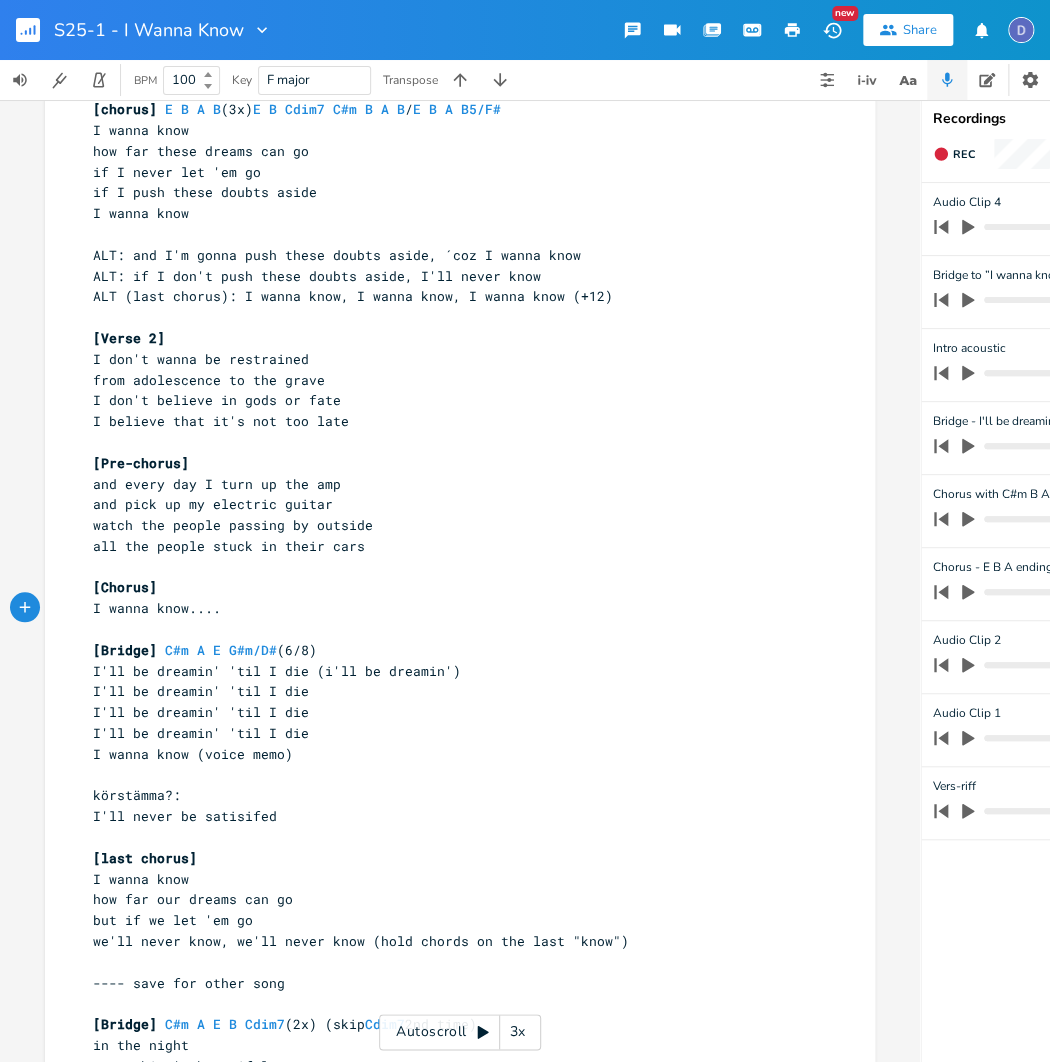 type on "I wanna know...." 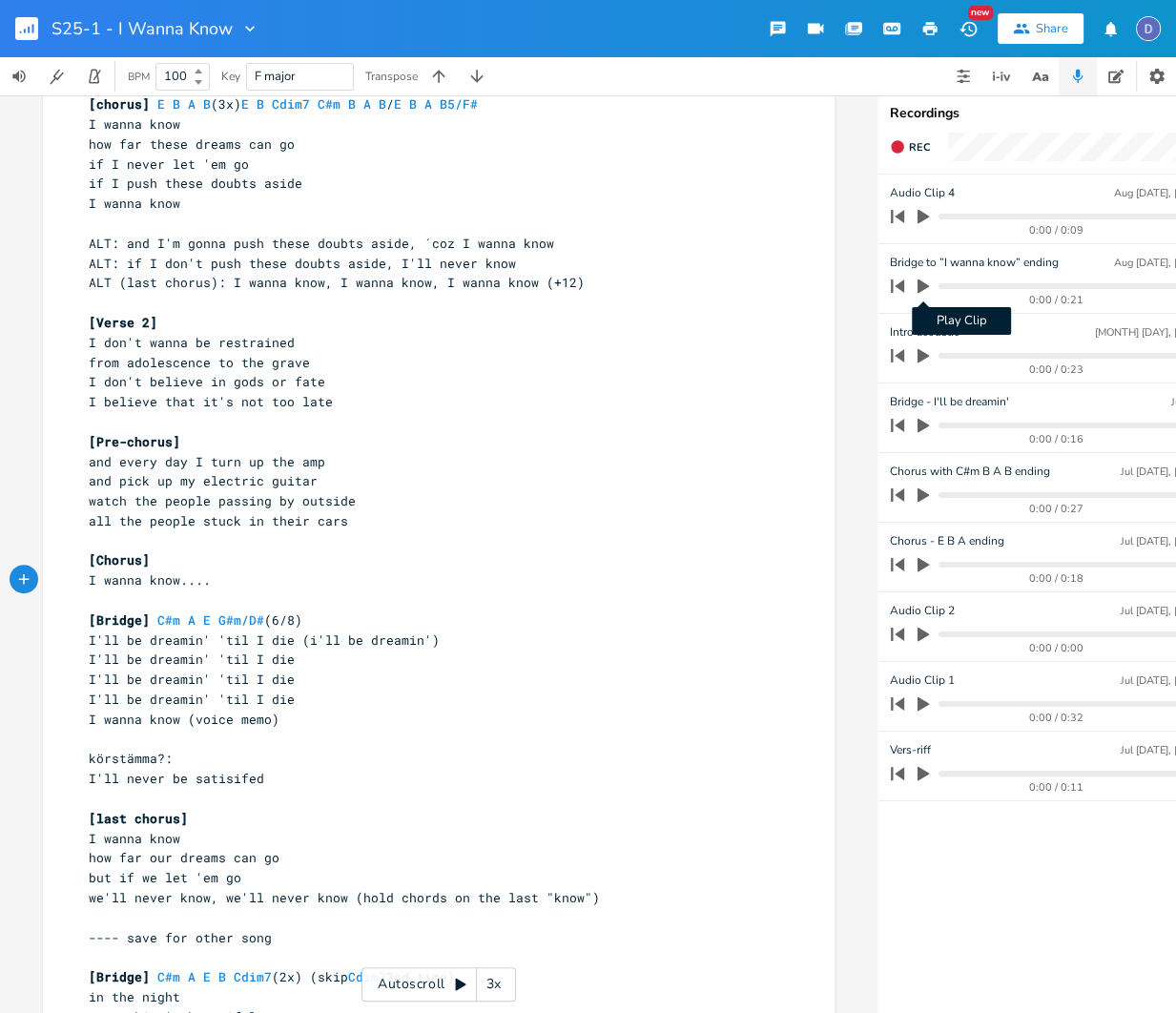 click 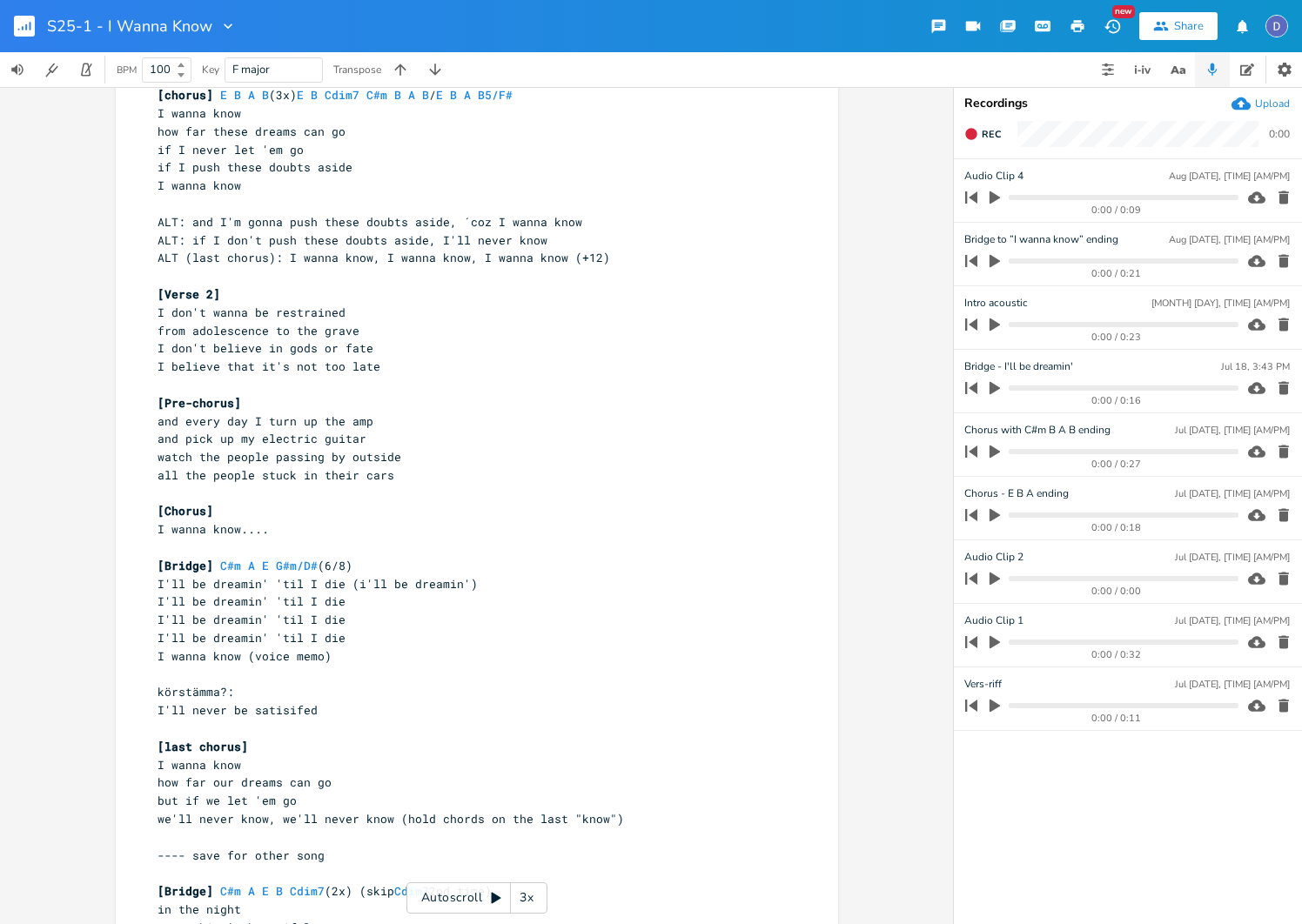 click 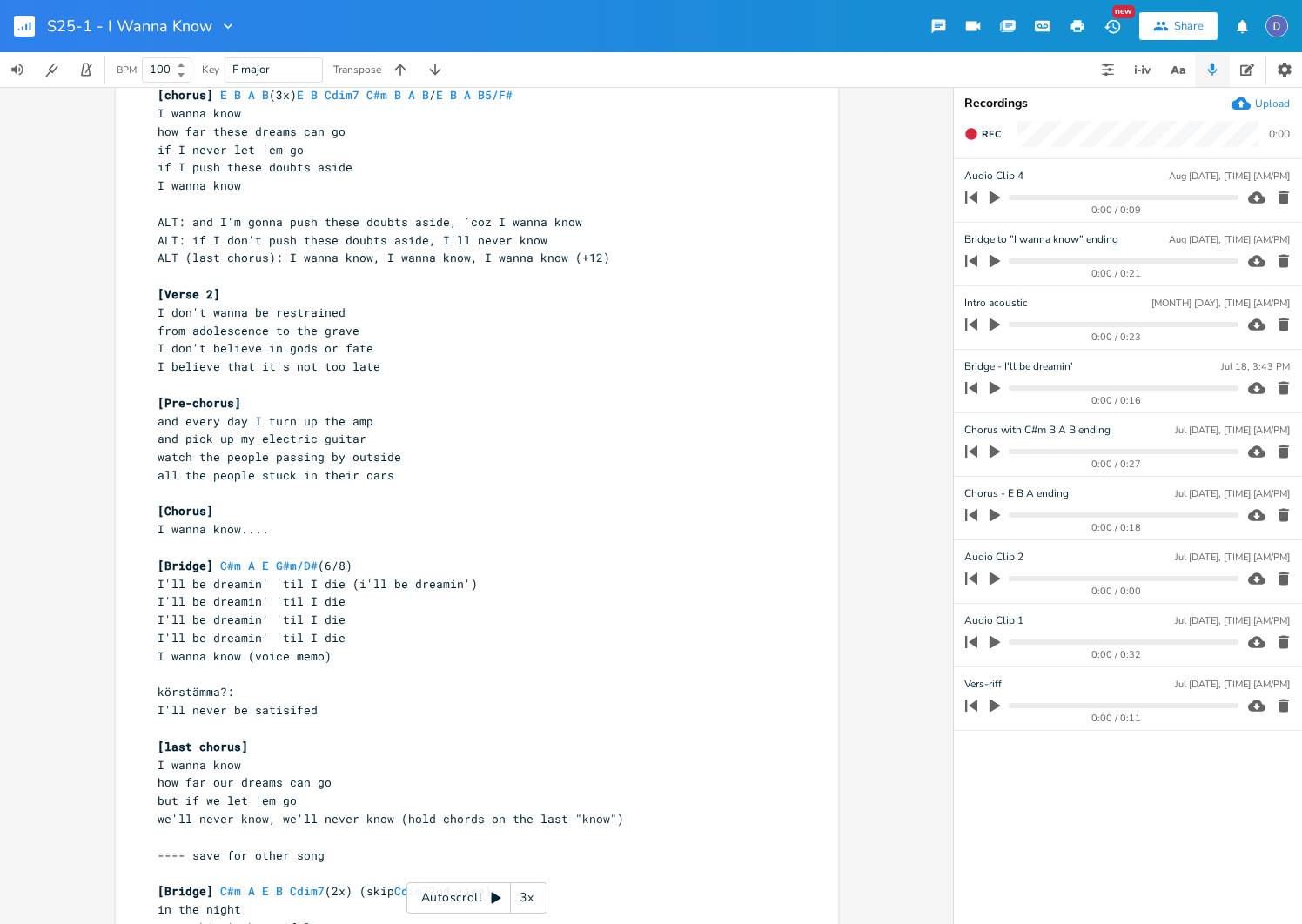 click on "[Bridge]   C#m   A   E   G#m/D#  (6/8)" at bounding box center [468, 566] 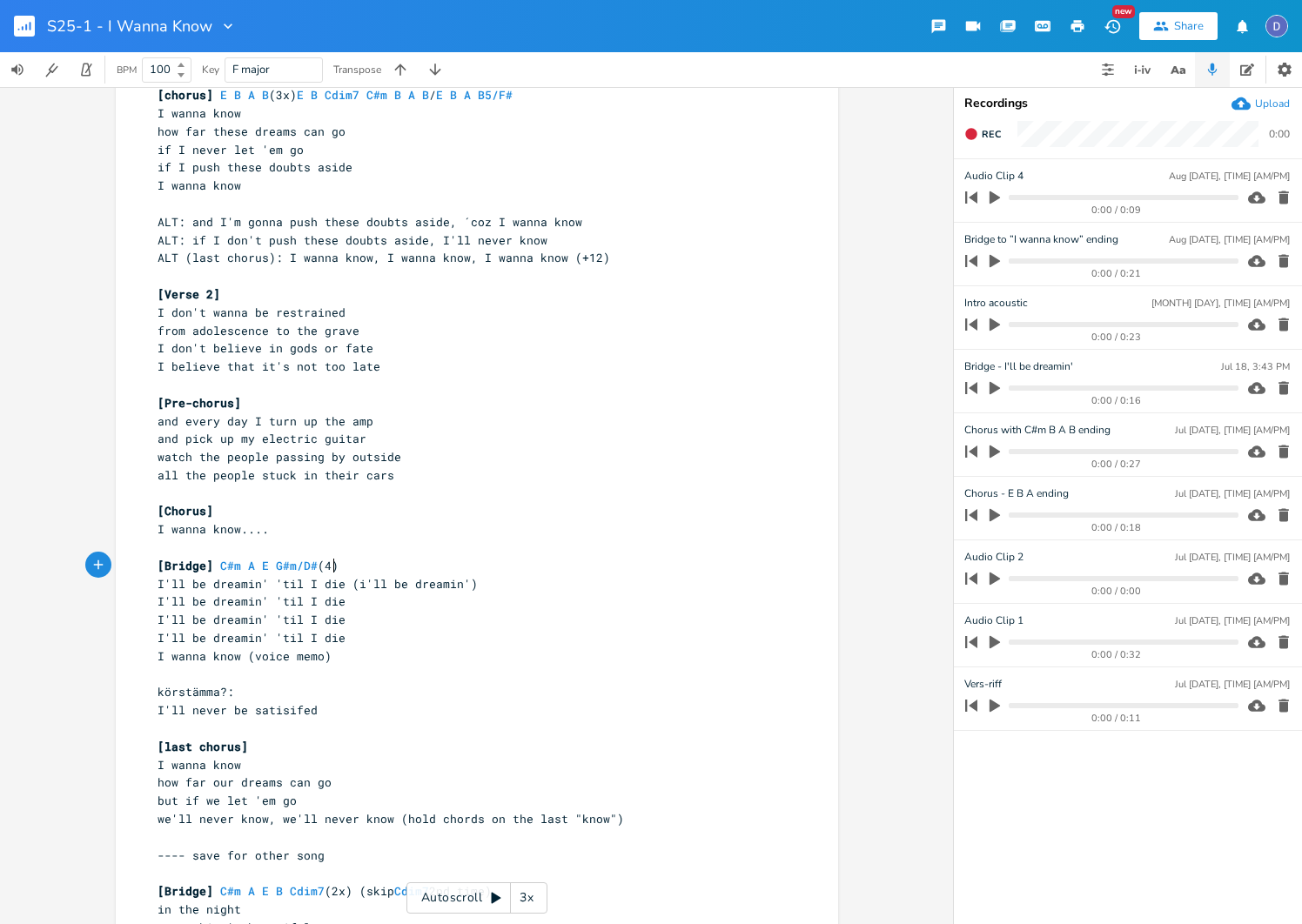 type on "4x" 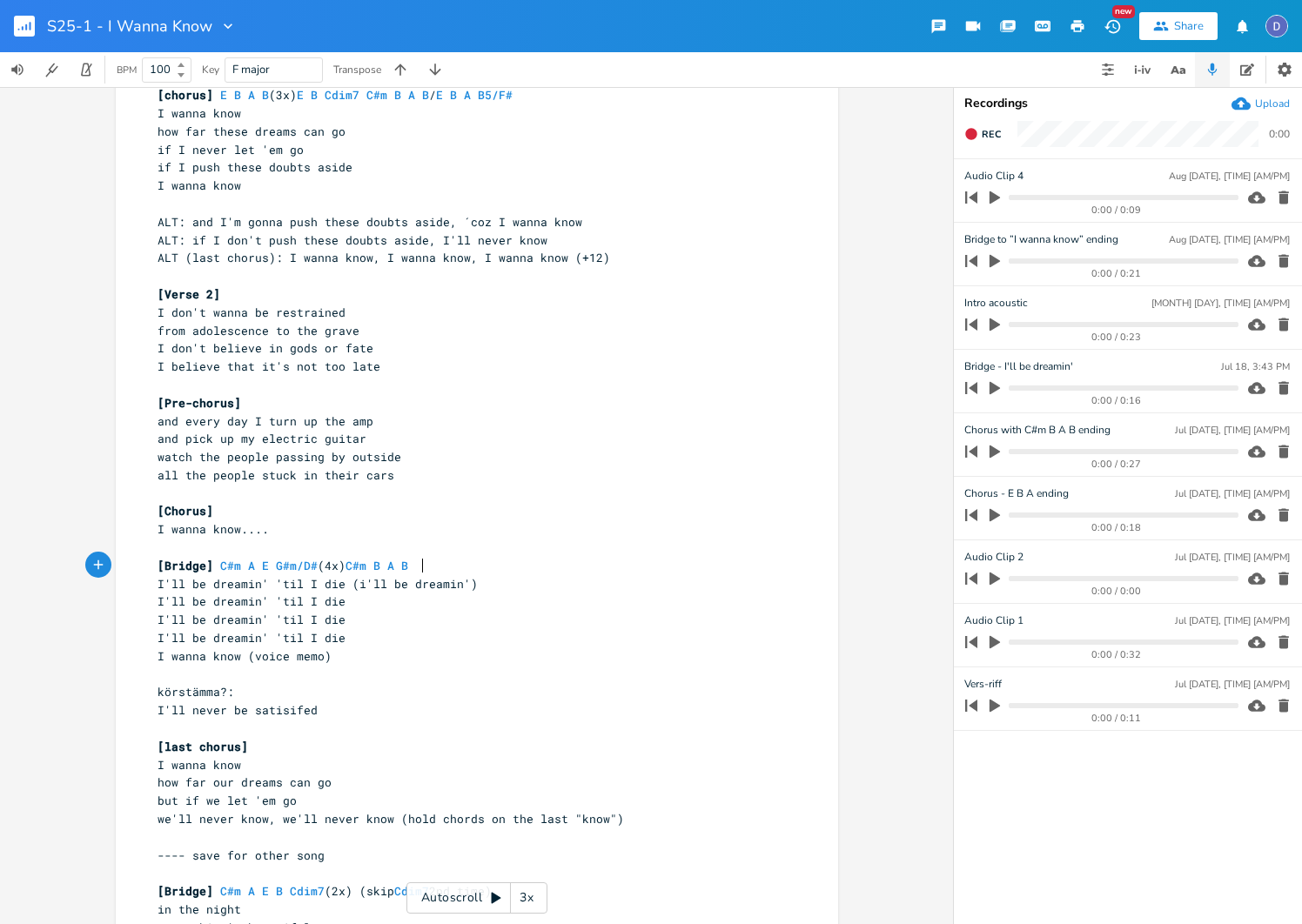 type on "C#m B A B E" 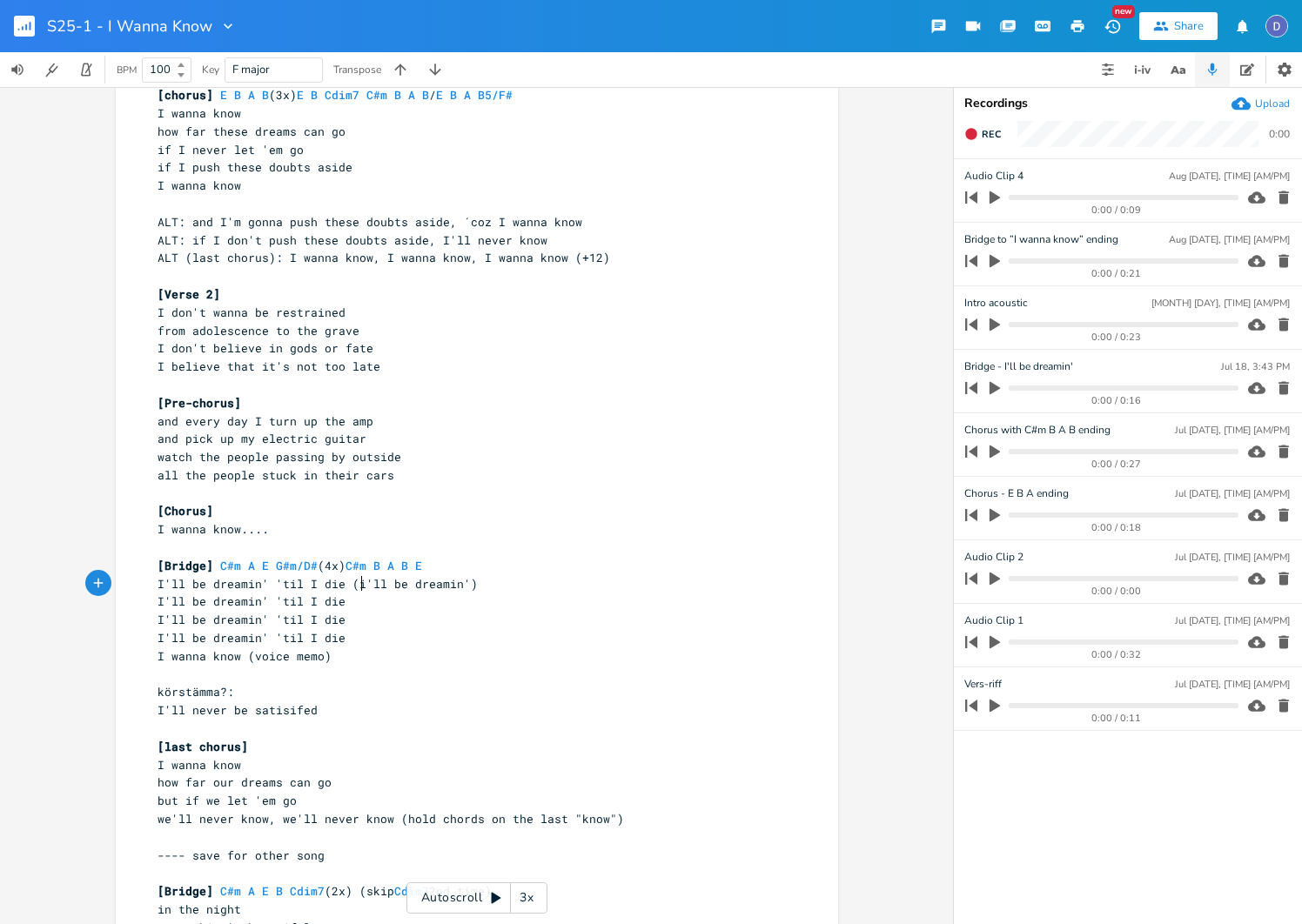 drag, startPoint x: 353, startPoint y: 583, endPoint x: 439, endPoint y: 595, distance: 86.83317 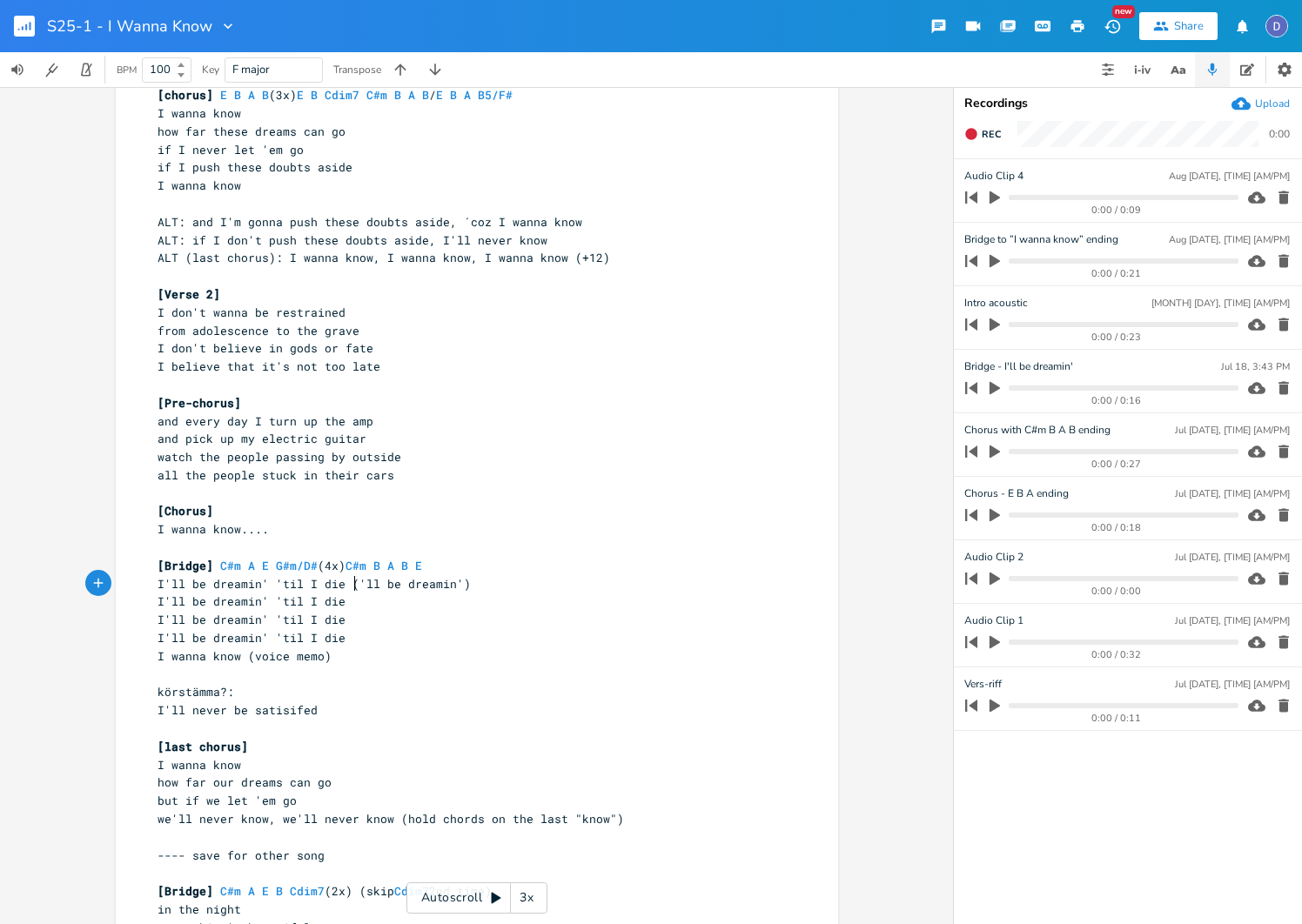 type on "I" 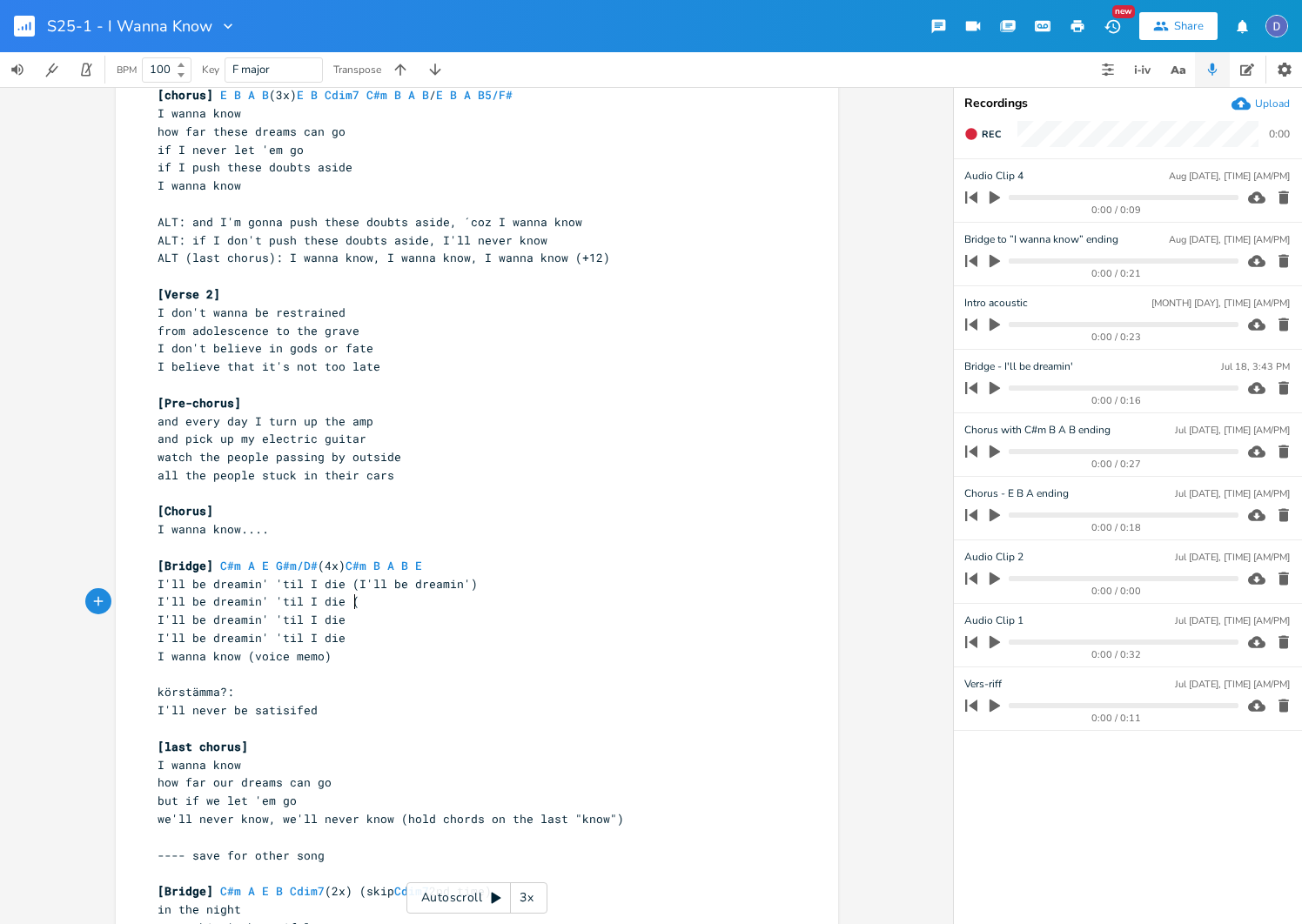 type on "(n" 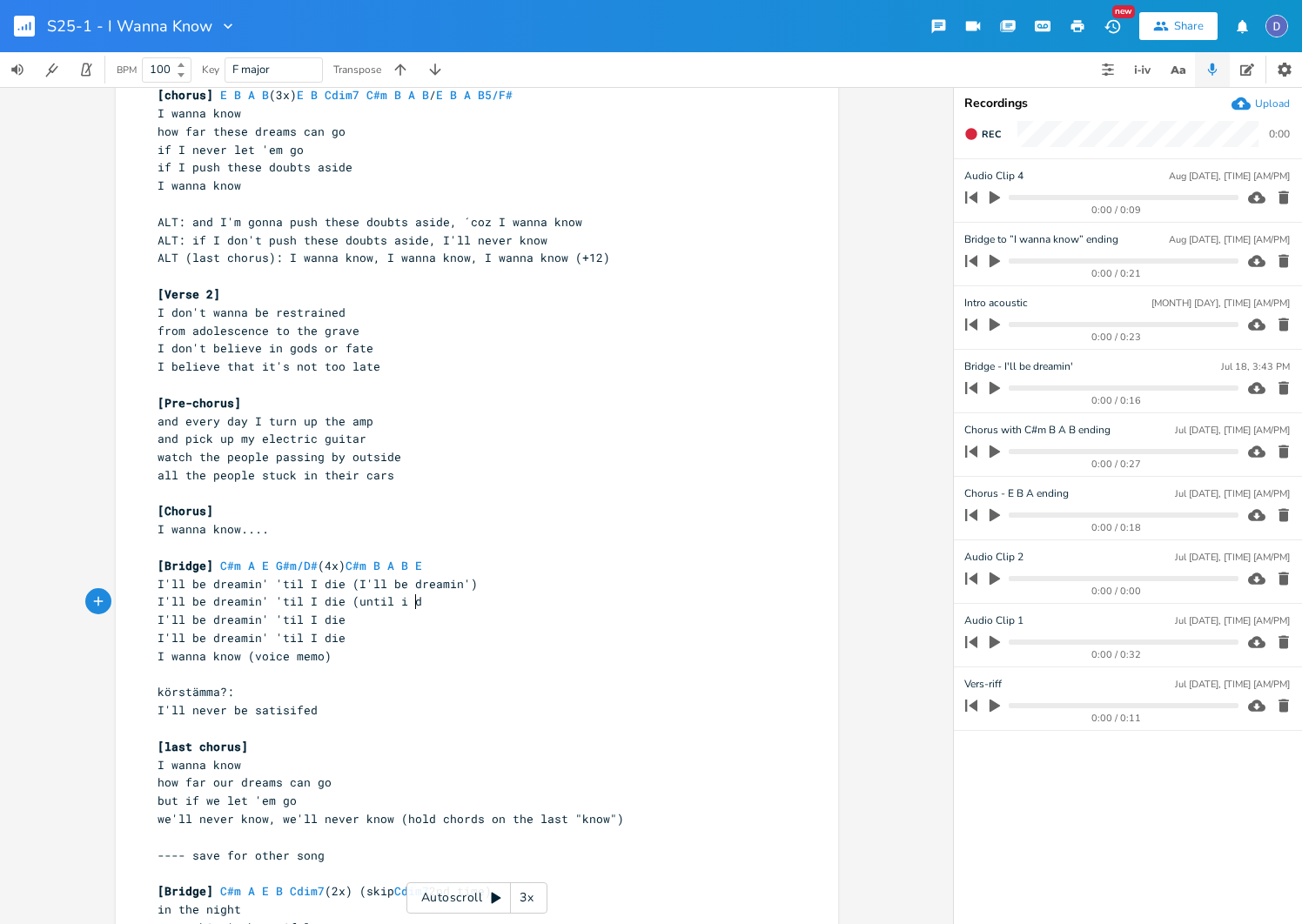 scroll, scrollTop: 0, scrollLeft: 40, axis: horizontal 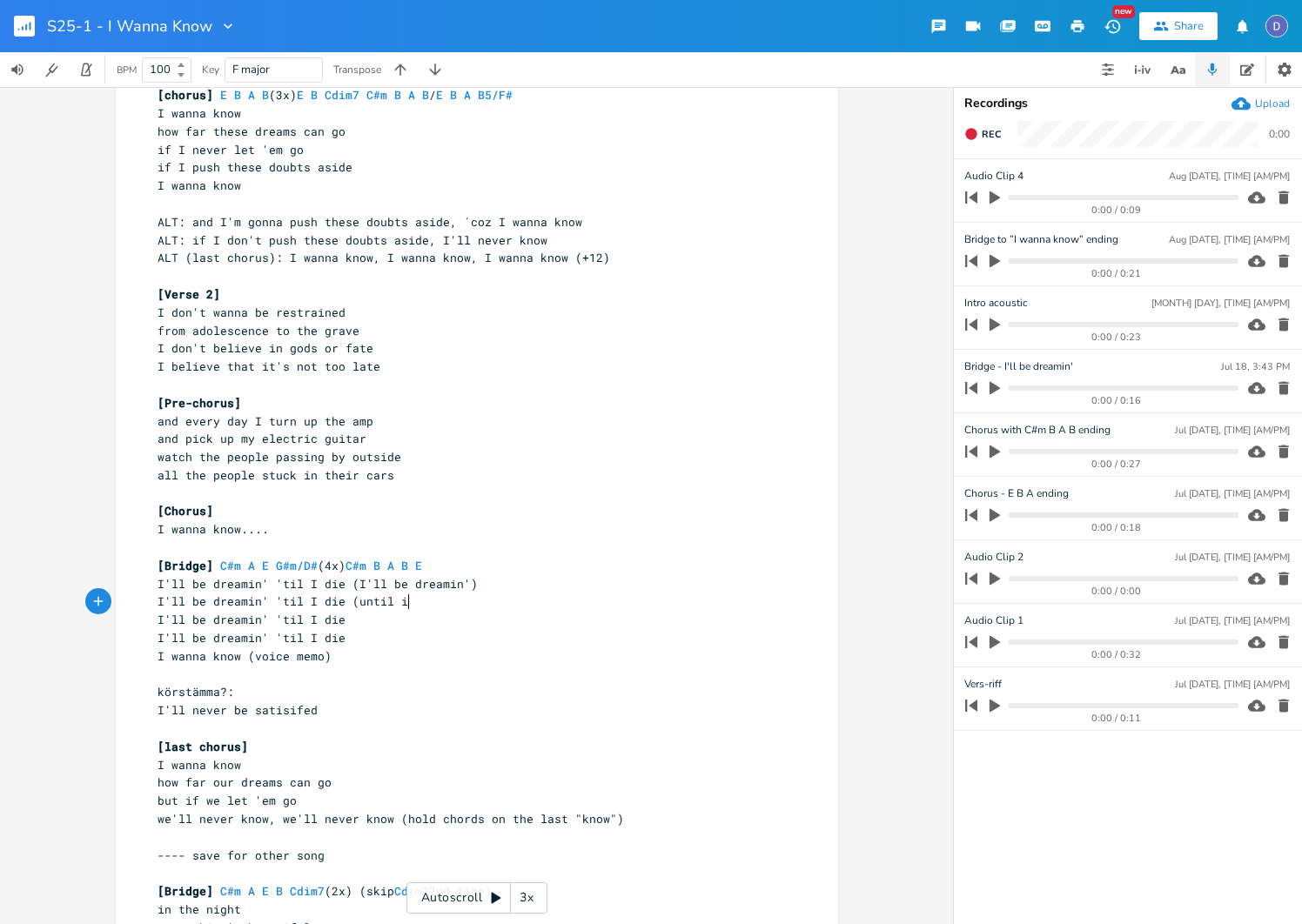 type on "d" 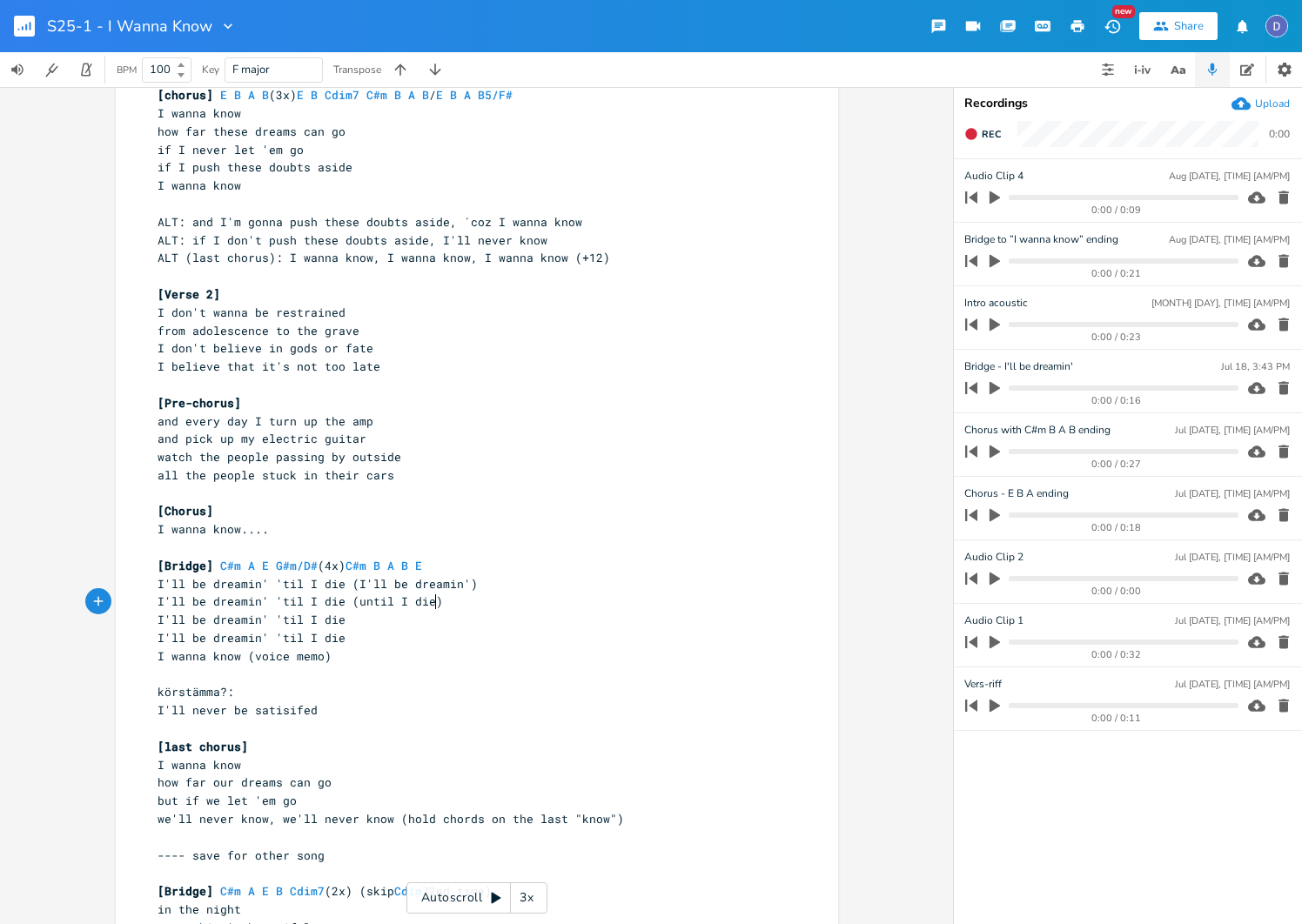 scroll, scrollTop: 0, scrollLeft: 24, axis: horizontal 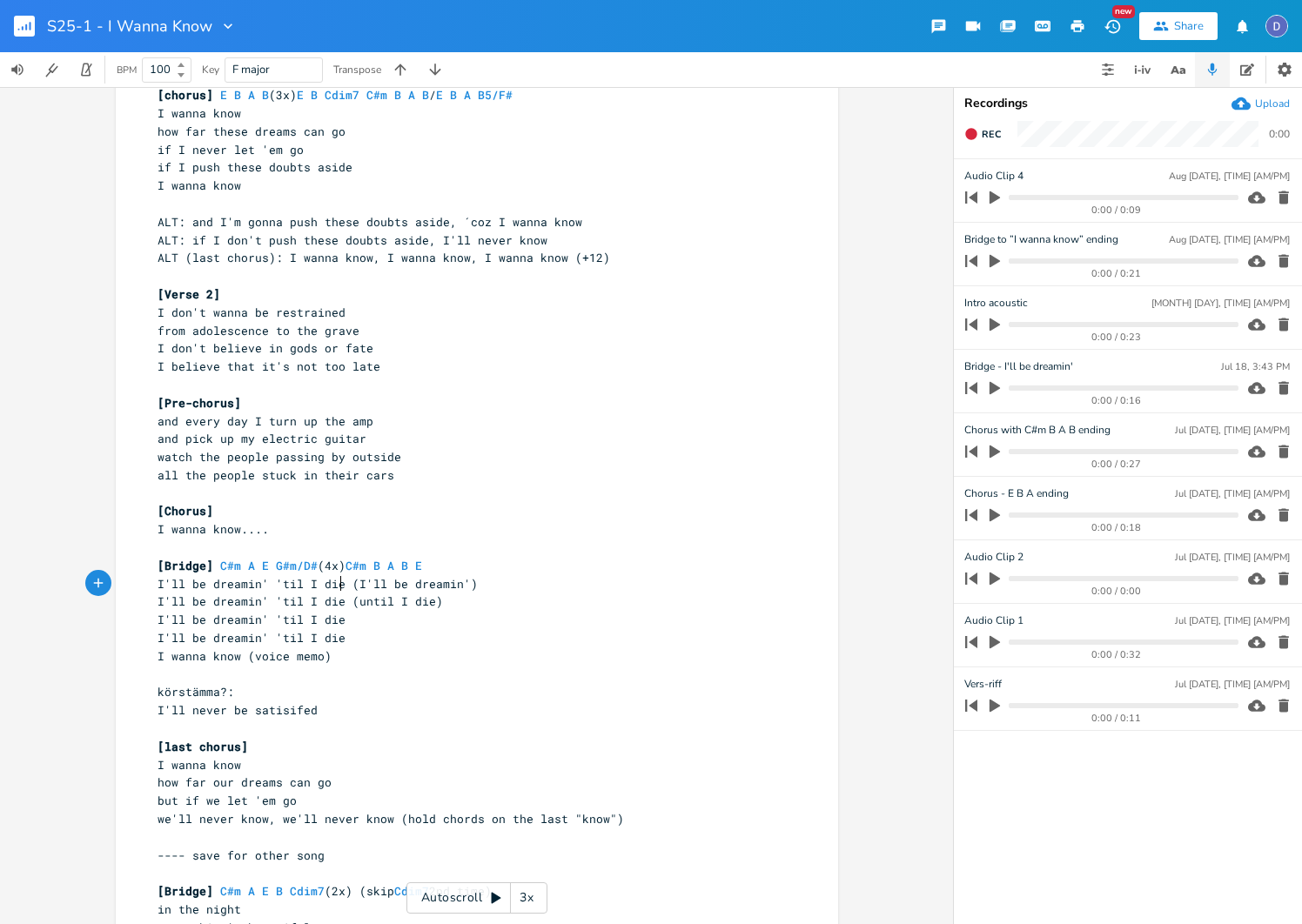 click on "I'll be dreamin' 'til I die (I'll be dreamin')" at bounding box center [318, 584] 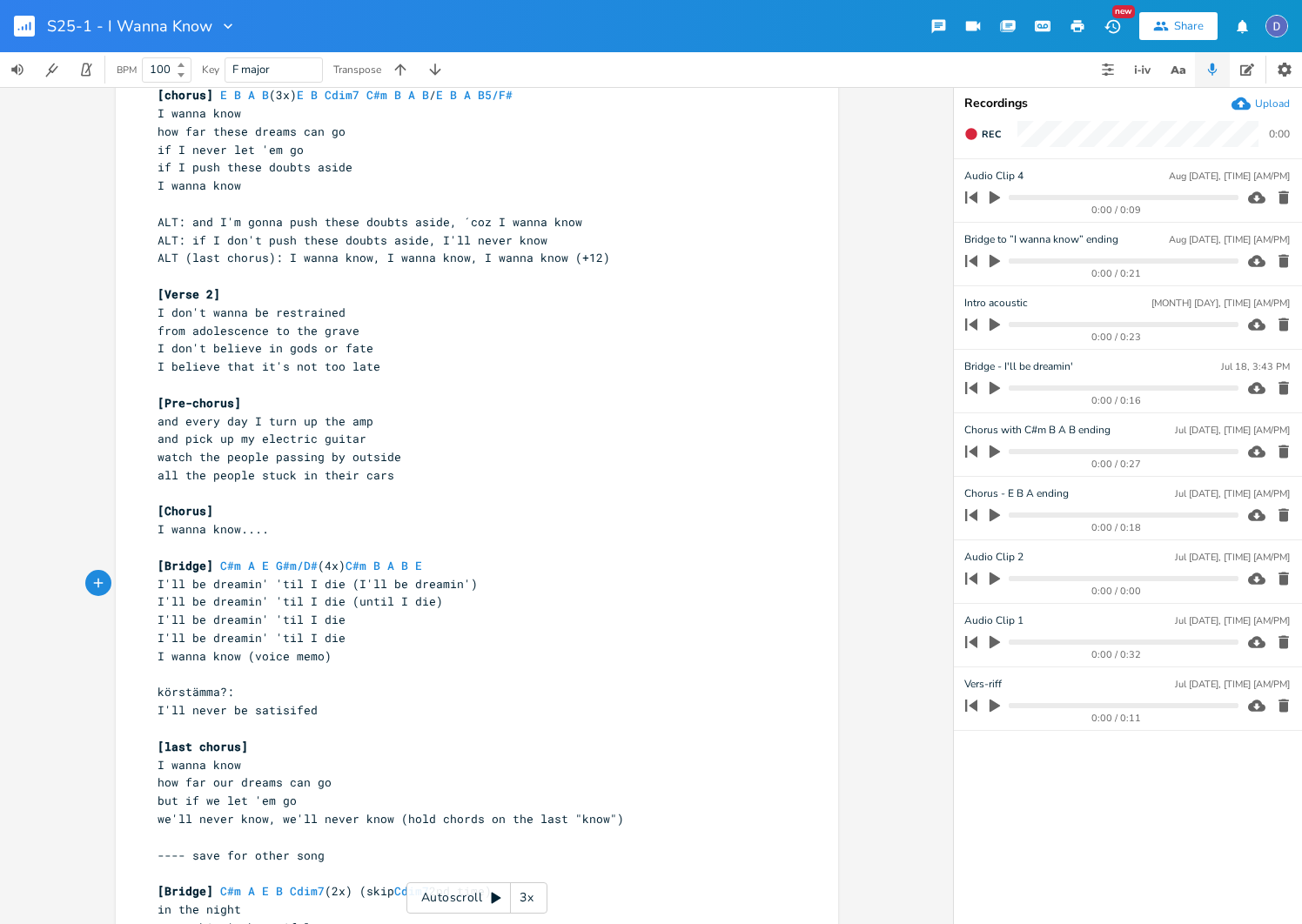 type on "(I'll be dreamin')" 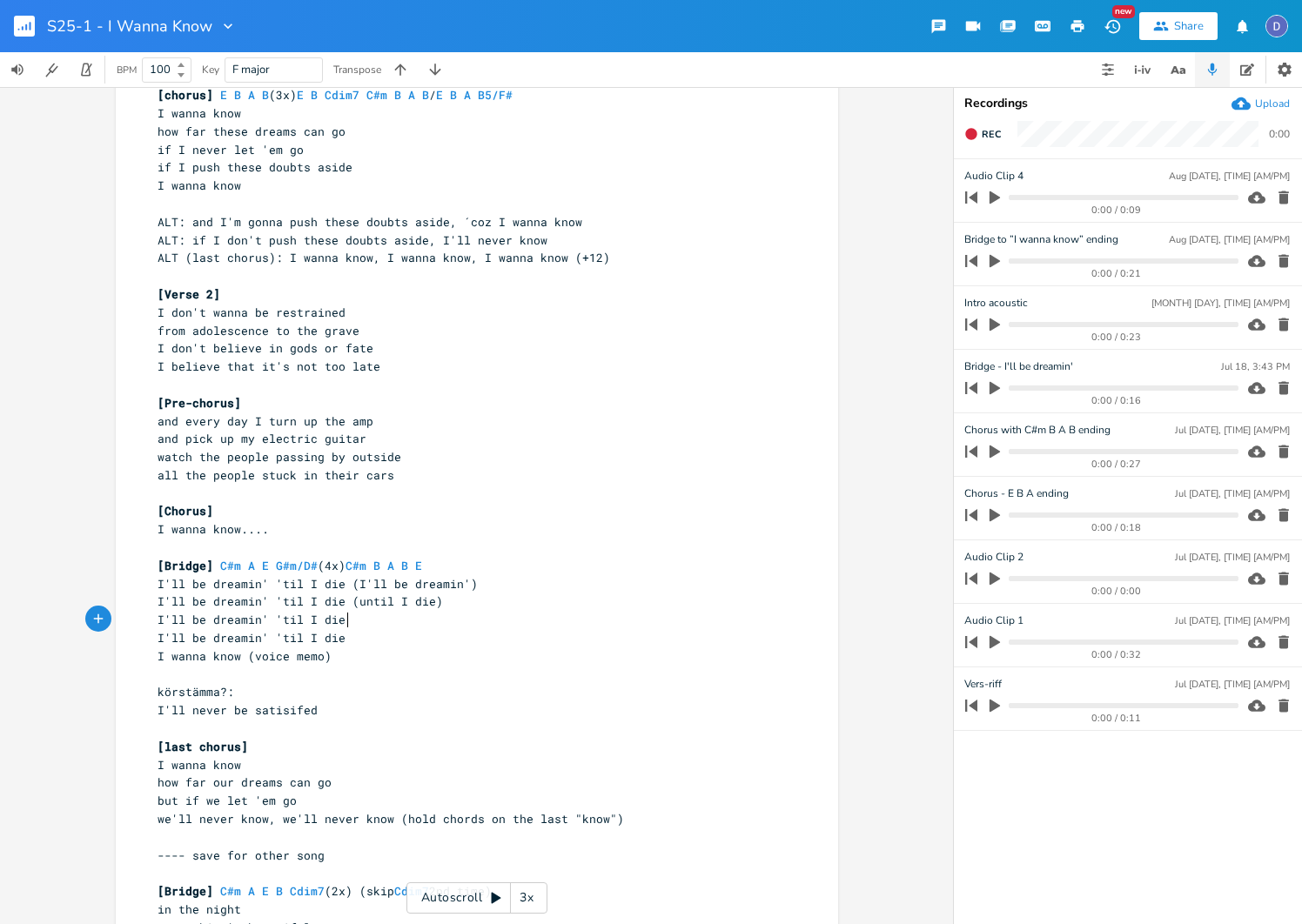 scroll, scrollTop: 0, scrollLeft: 3, axis: horizontal 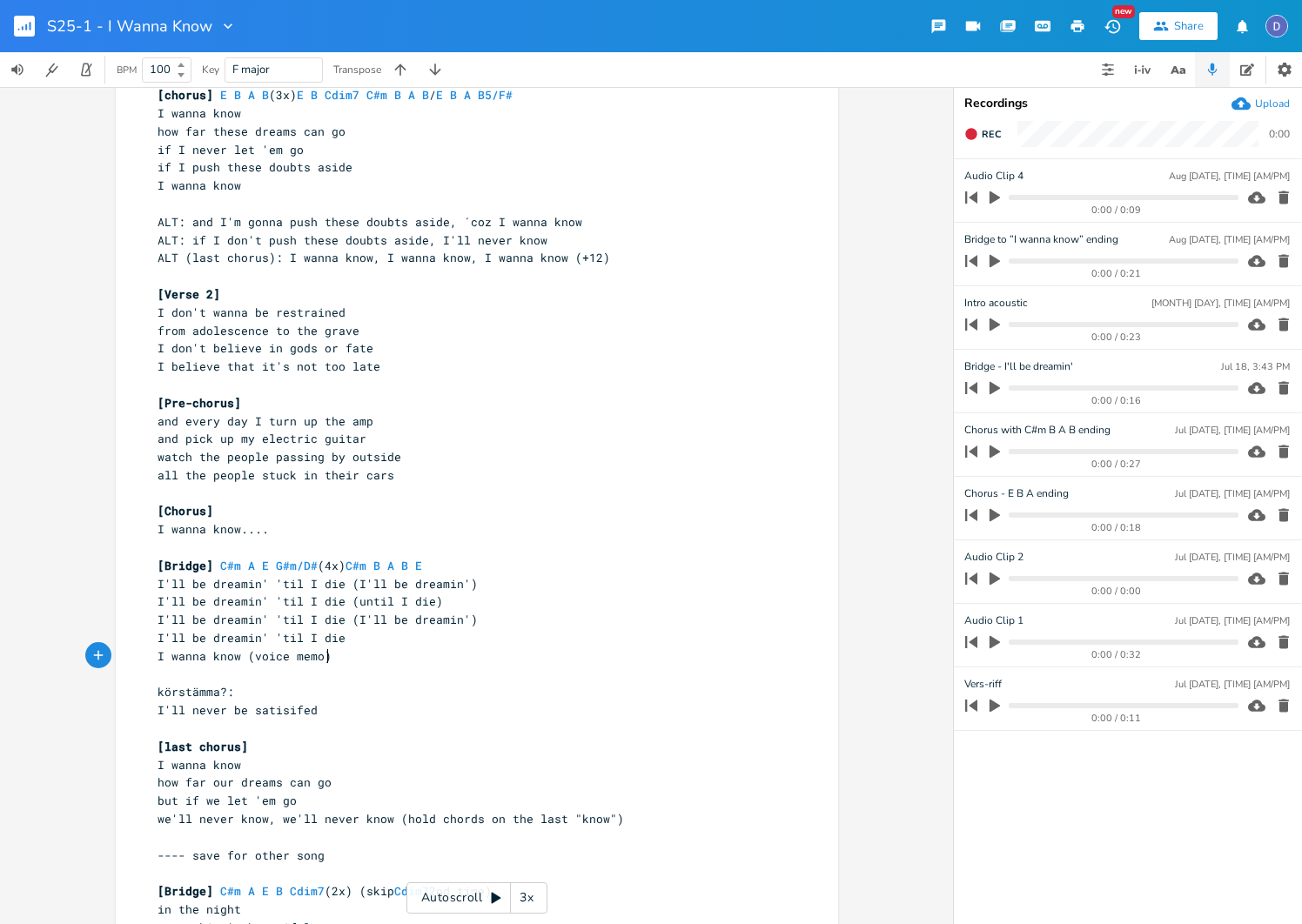 click on "I wanna know (voice memo)" at bounding box center [468, 656] 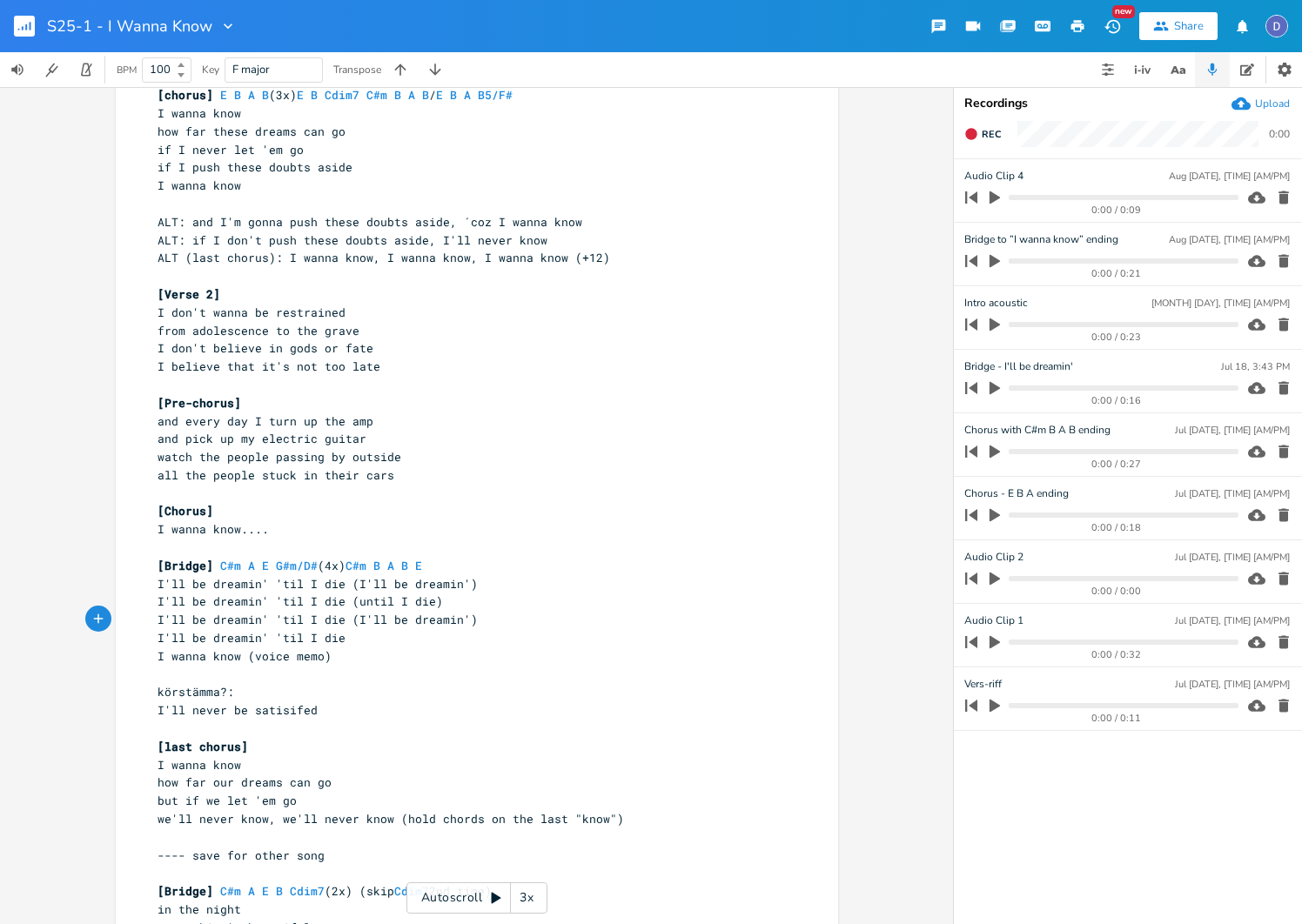 click on "I'll be dreamin' 'til I die" at bounding box center [468, 638] 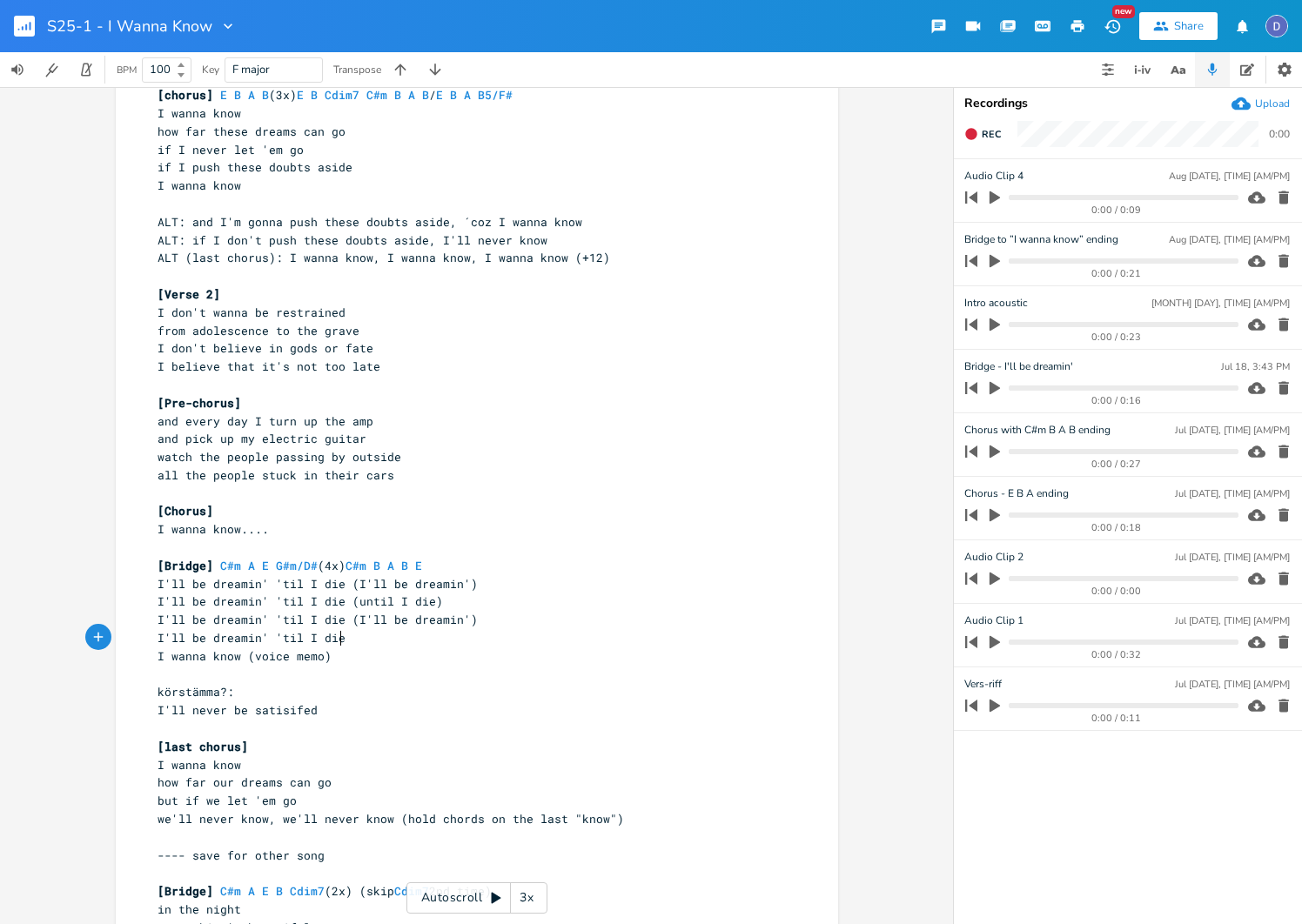click on "I'll be dreamin' 'til I die" at bounding box center (468, 638) 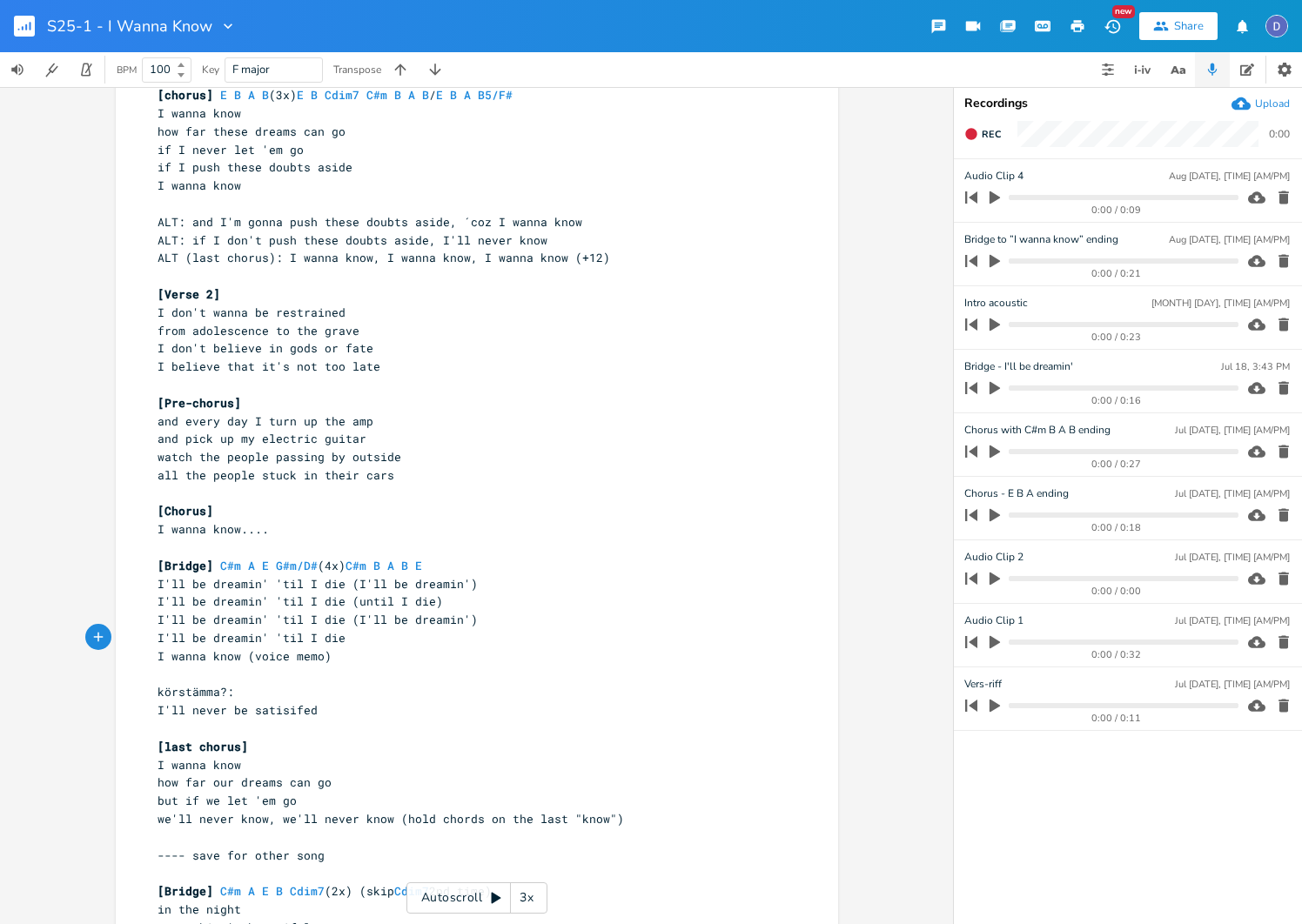 click on "I'll be dreamin' 'til I die" at bounding box center [468, 638] 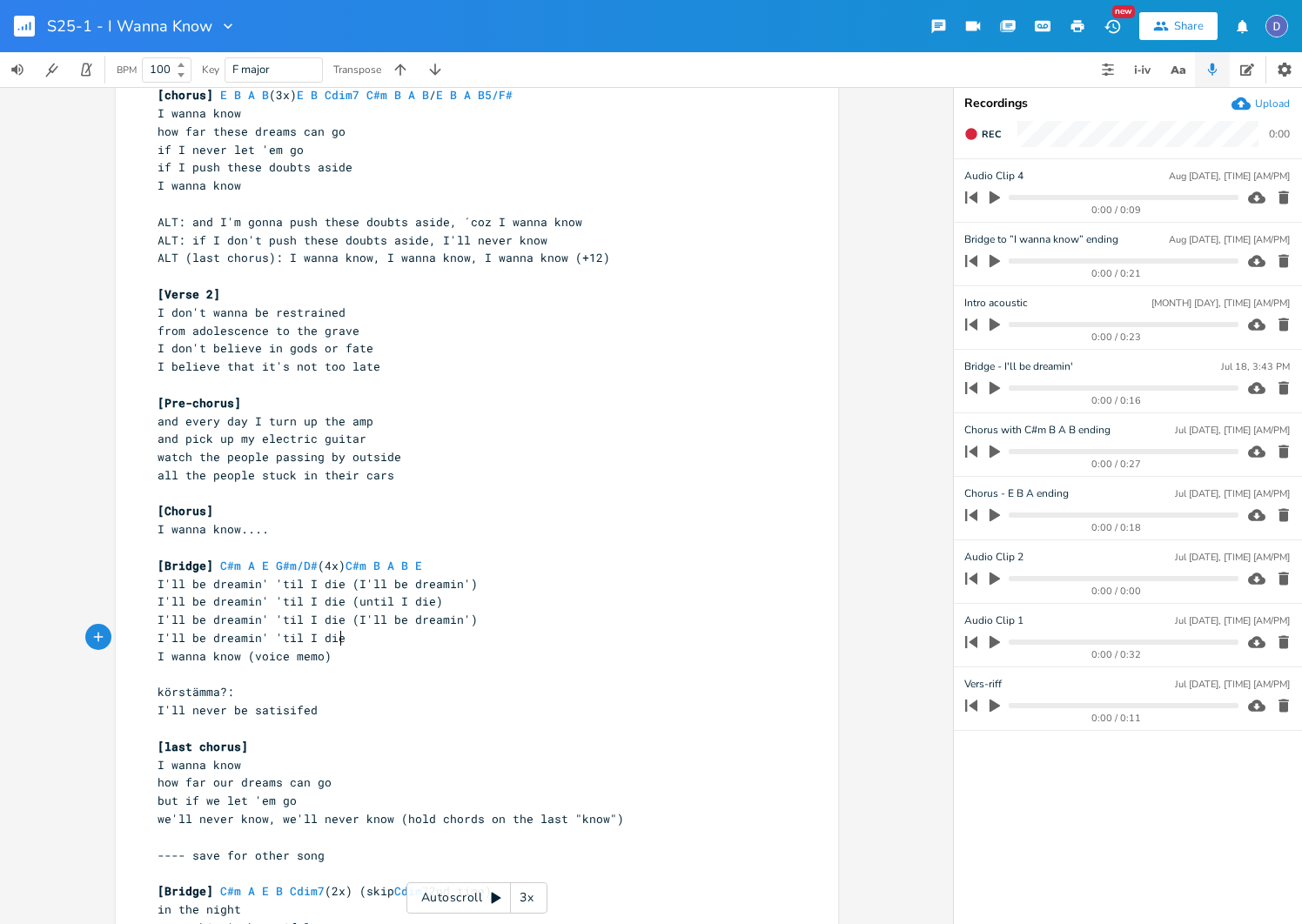 type on "​" 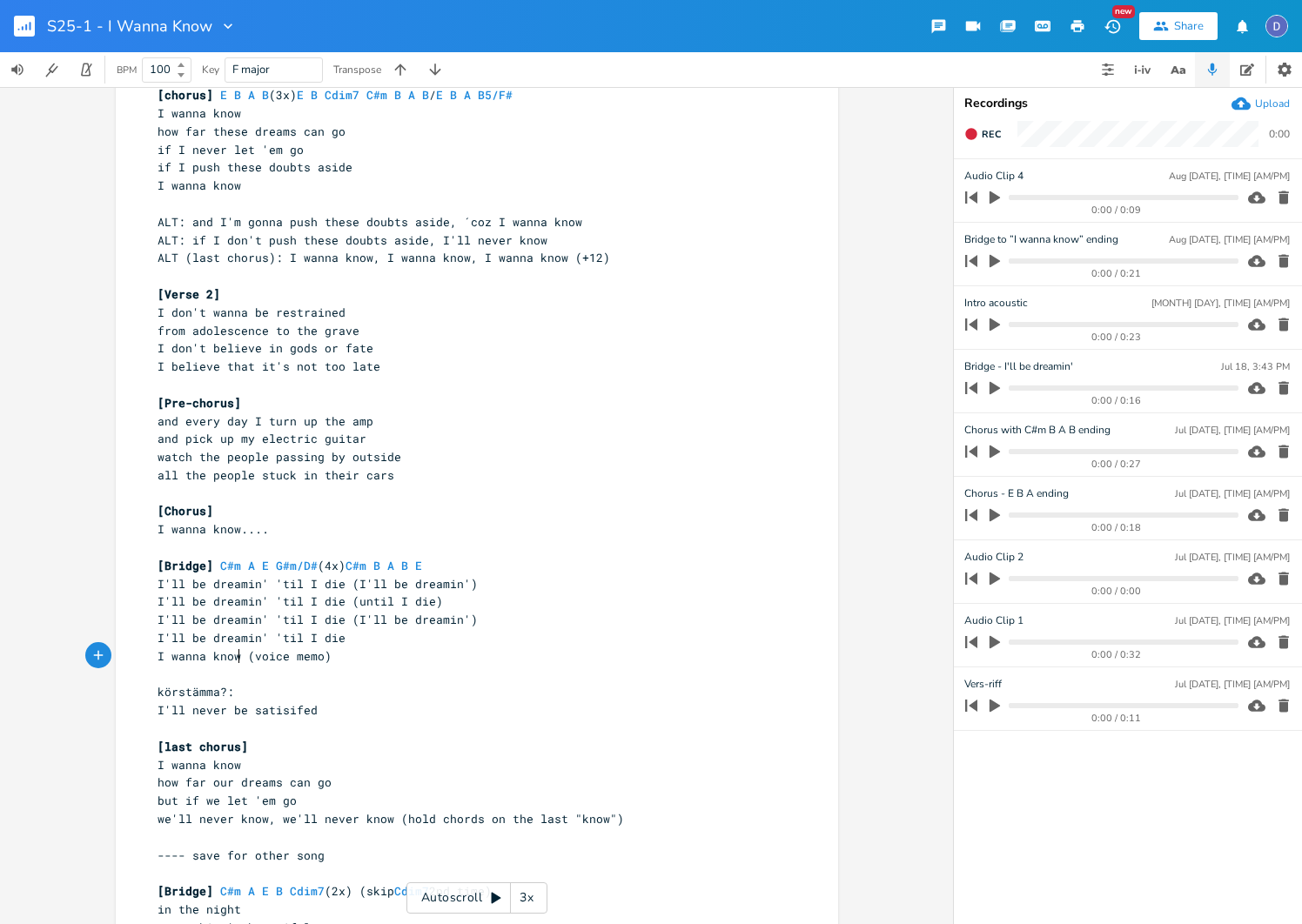 type on "(voice memo)" 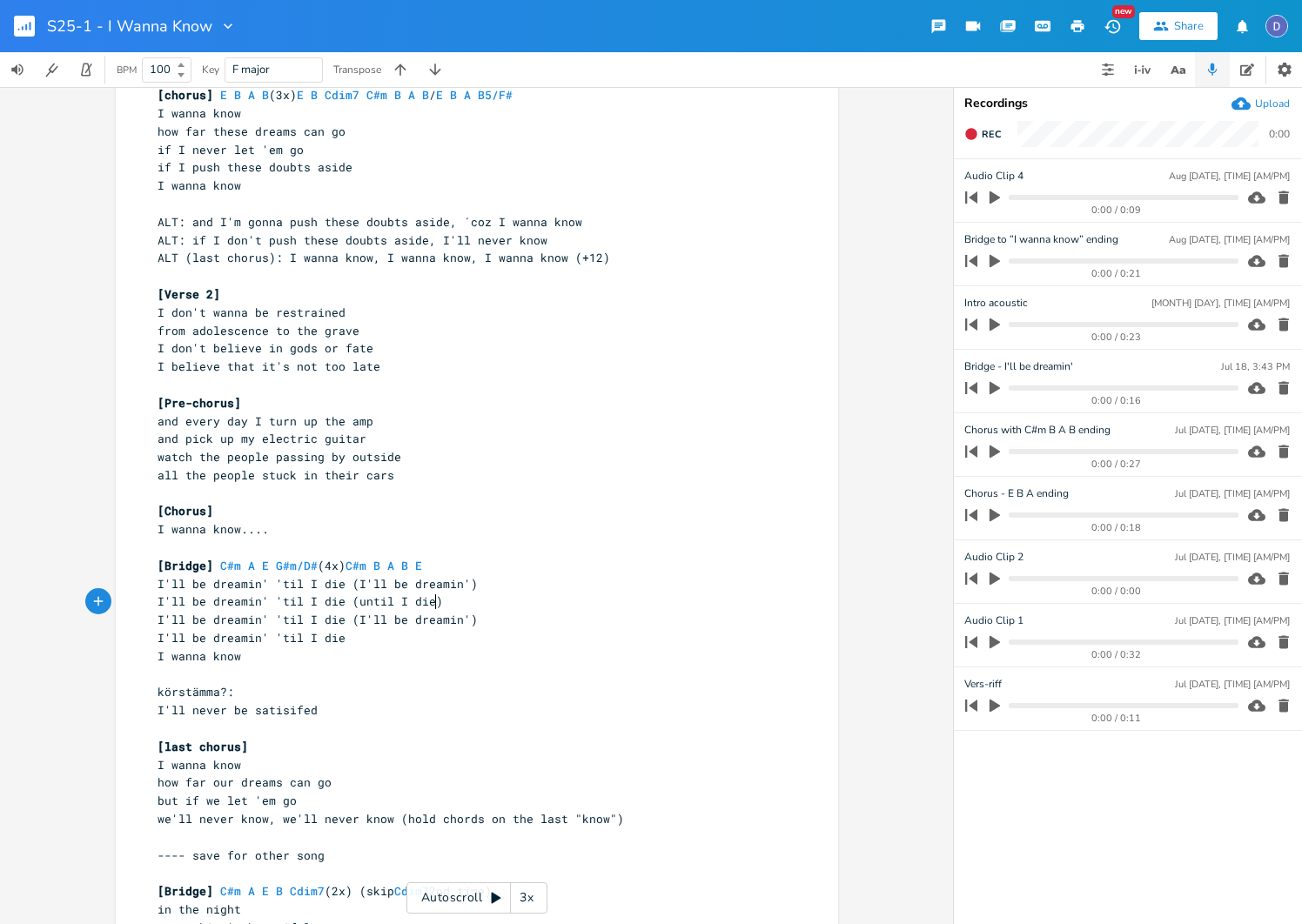 click on "I'll be dreamin' 'til I die (until I die)" at bounding box center (468, 601) 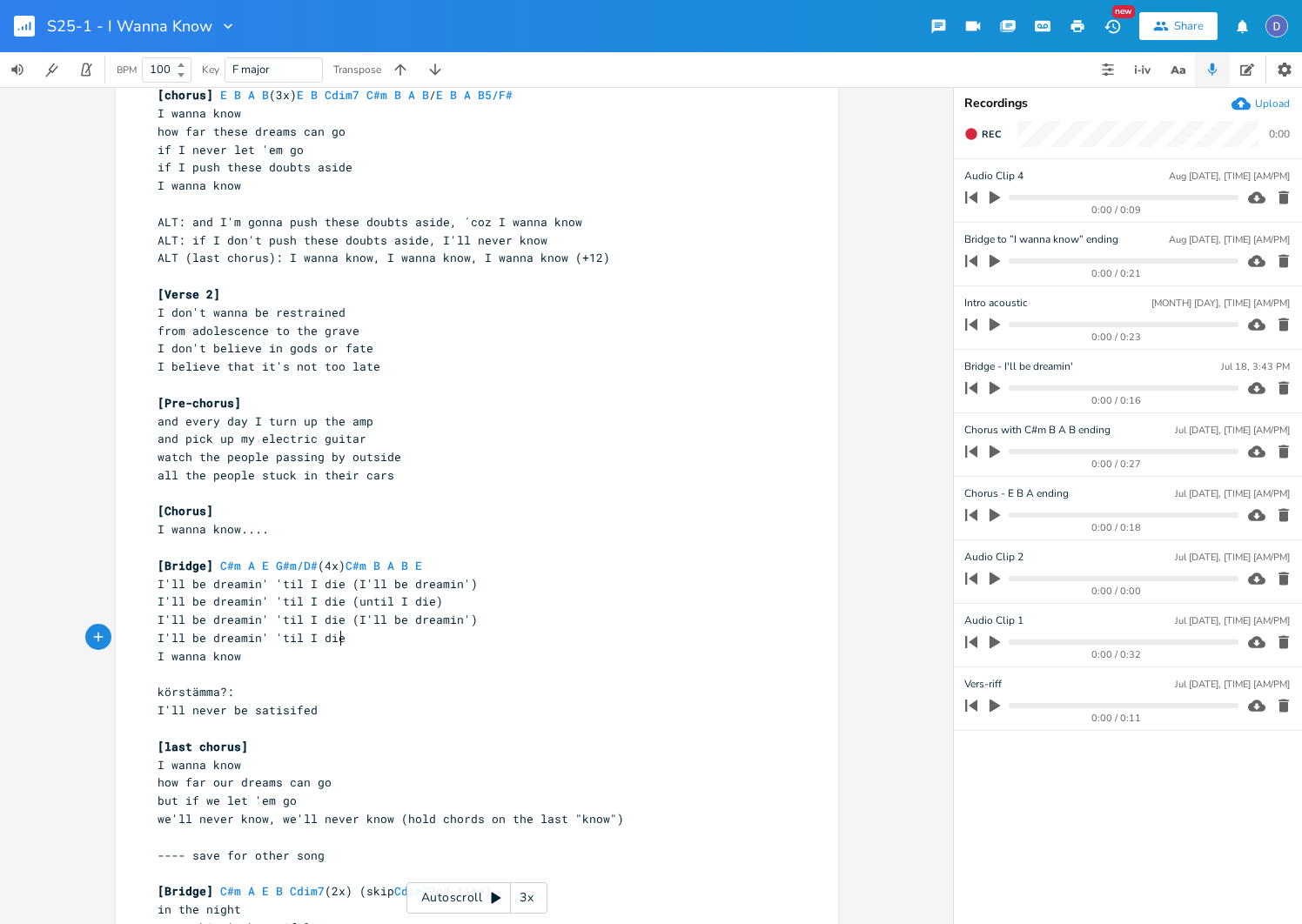 click on "I'll be dreamin' 'til I die" at bounding box center (468, 638) 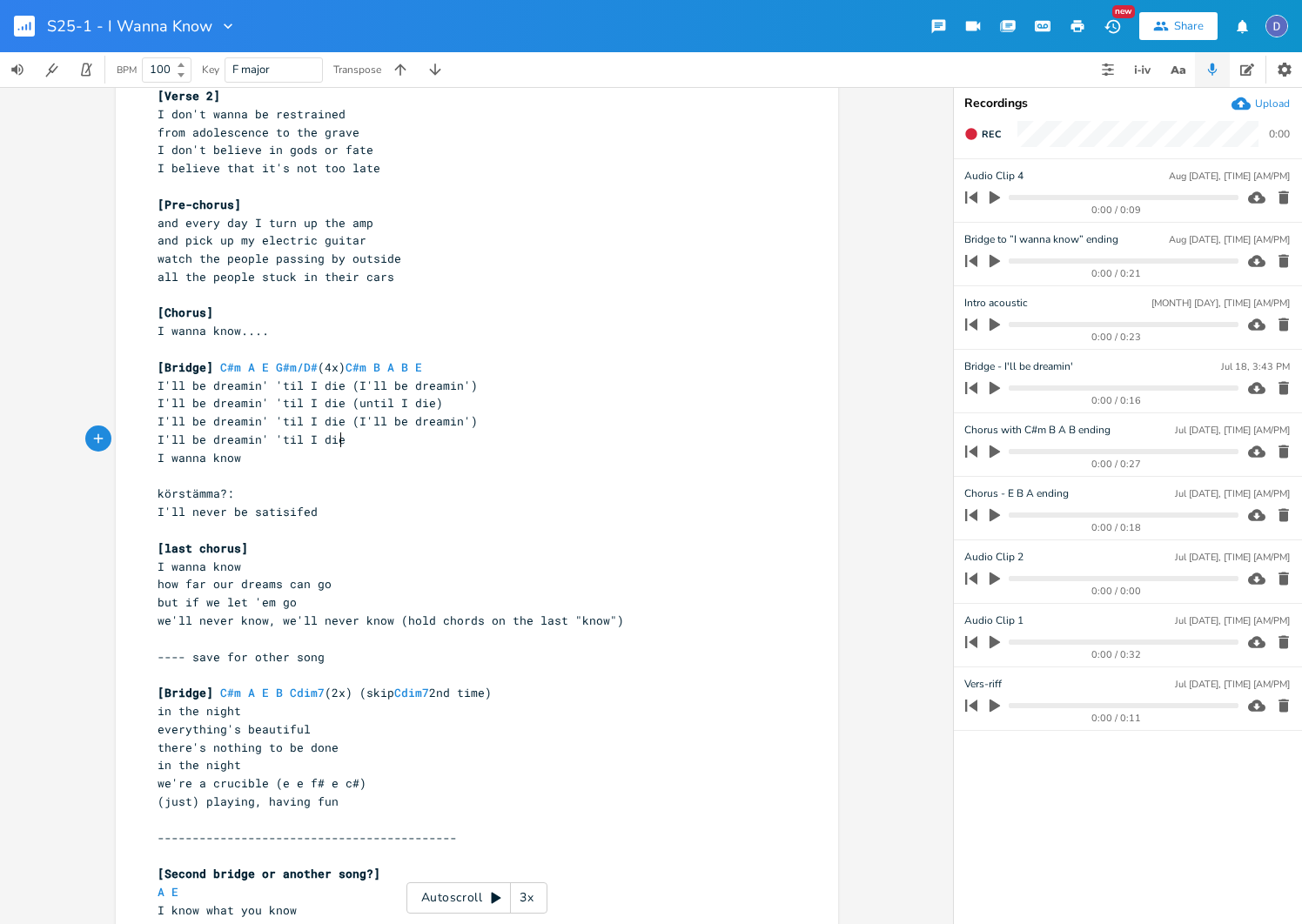 click on "I'll never be satisifed" at bounding box center (468, 512) 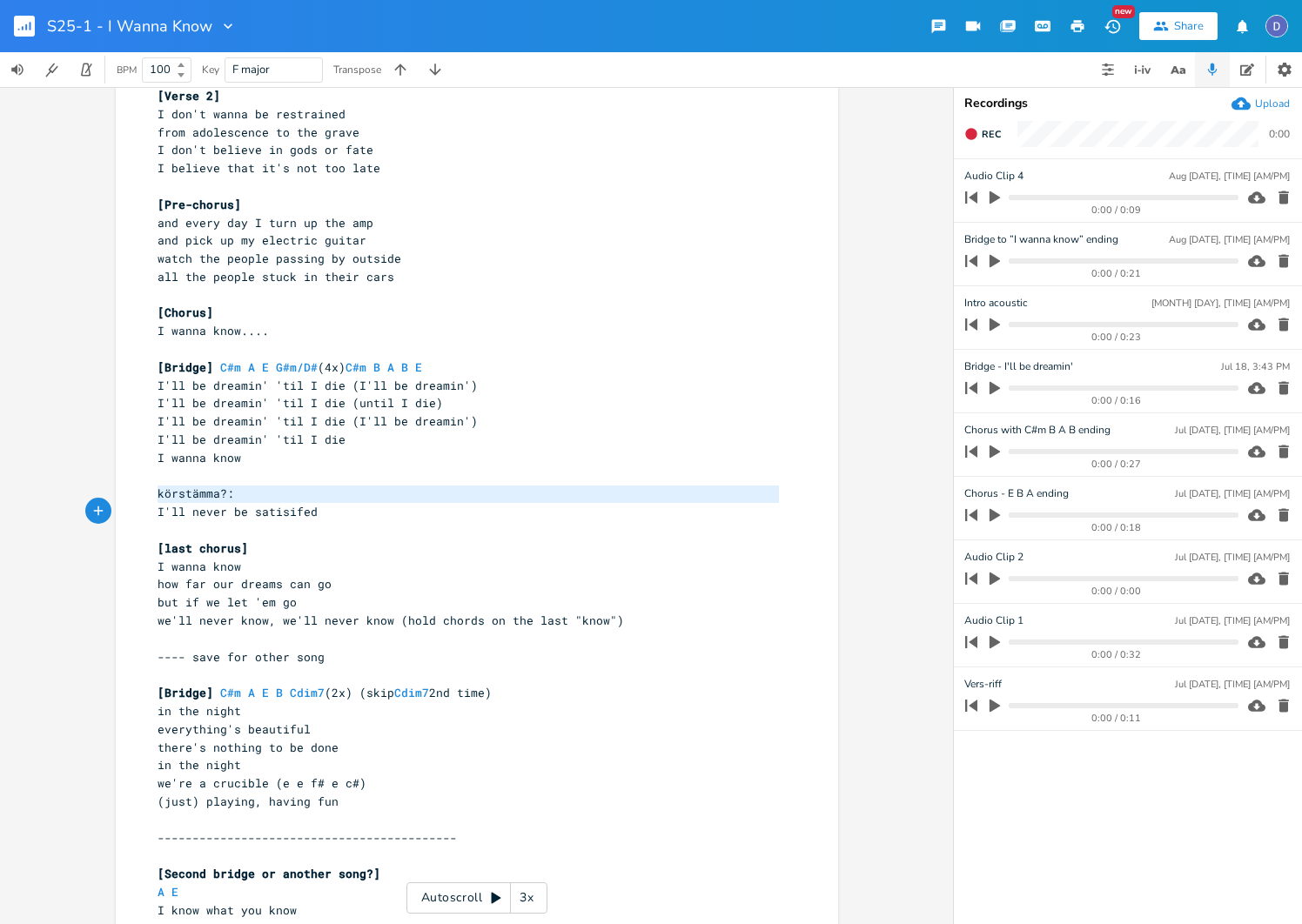 type on "körstämma?:
I'll never be satisifed" 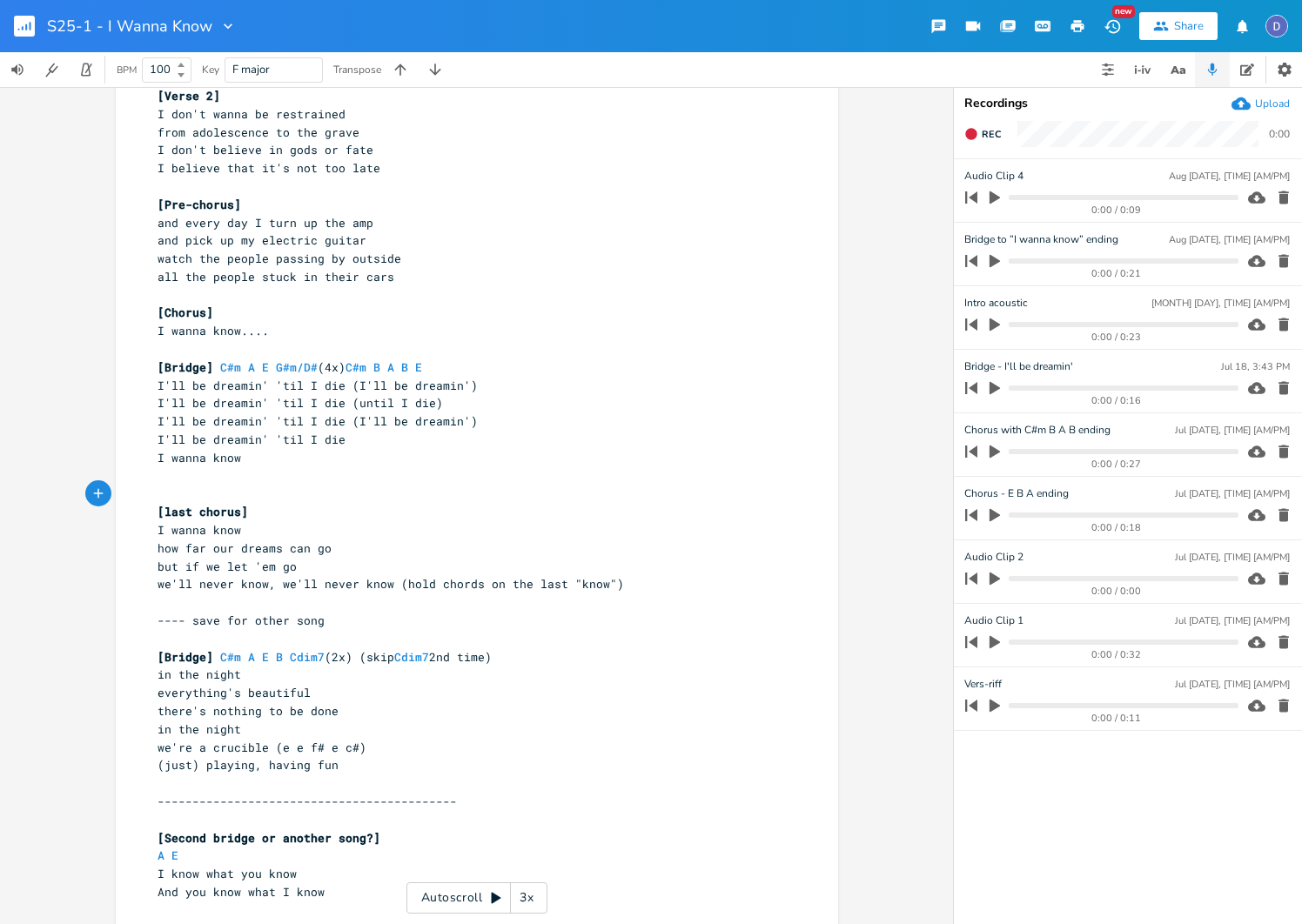 scroll, scrollTop: 560, scrollLeft: 0, axis: vertical 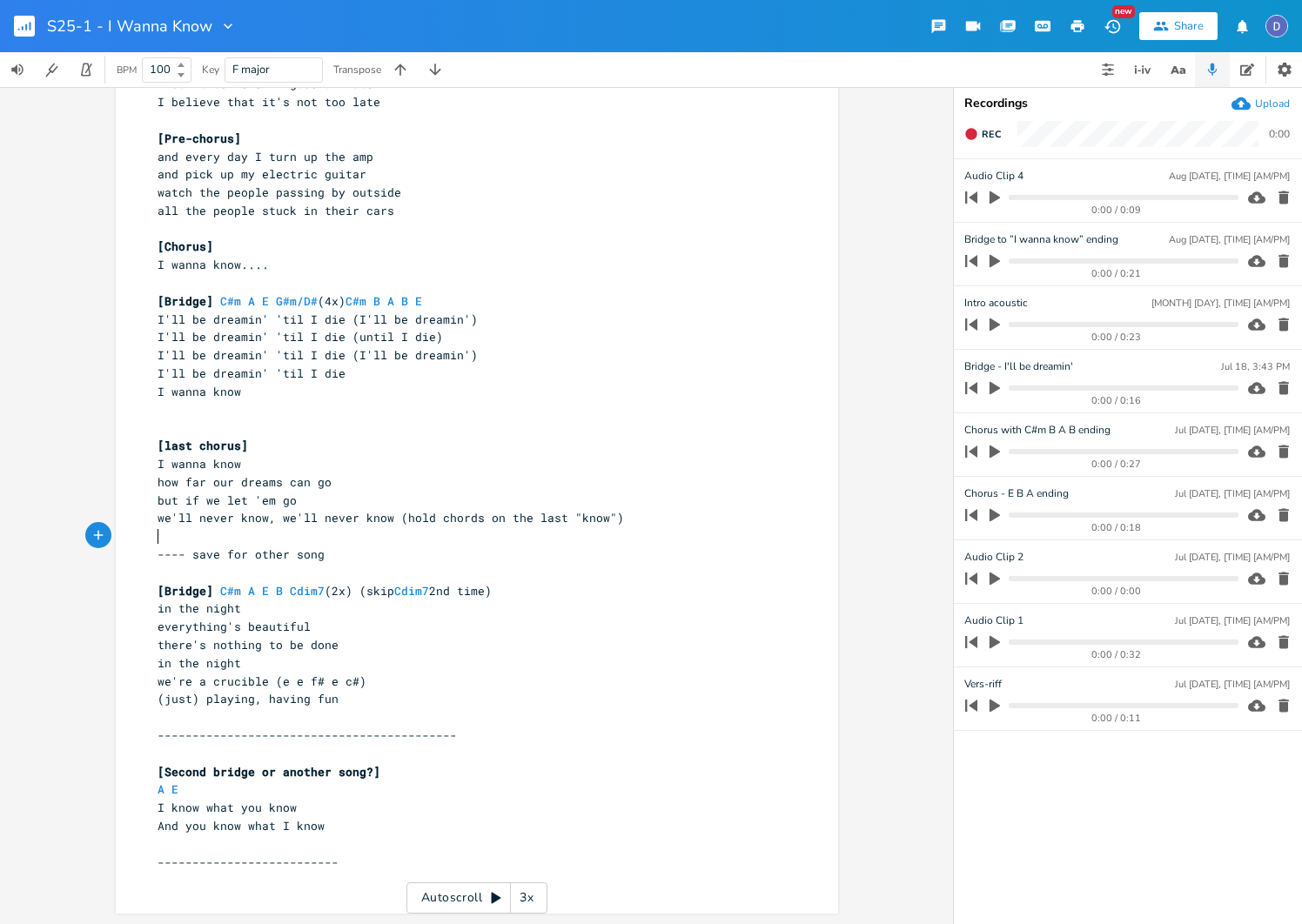 click on "​" at bounding box center [468, 536] 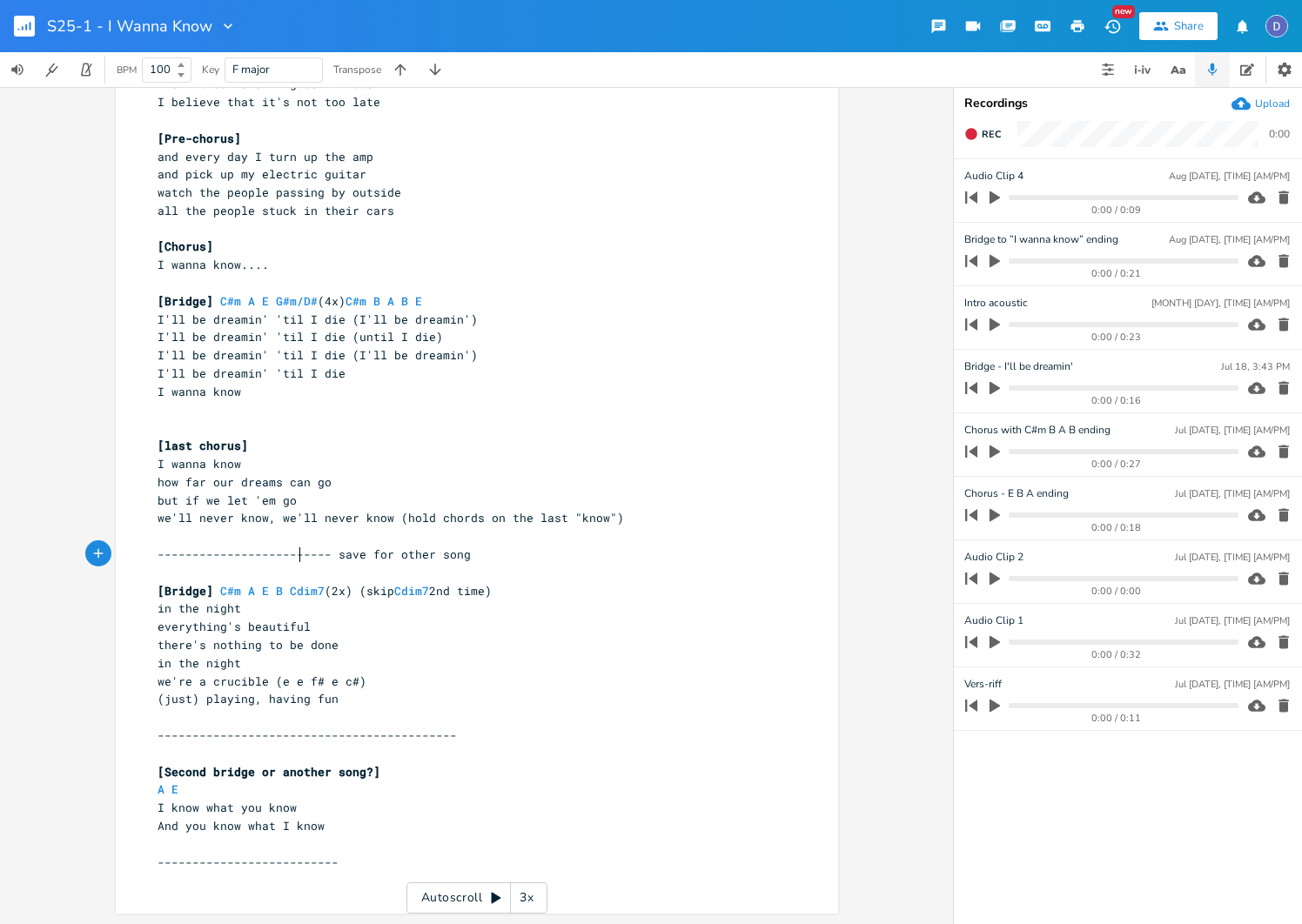 type on "-----------------------" 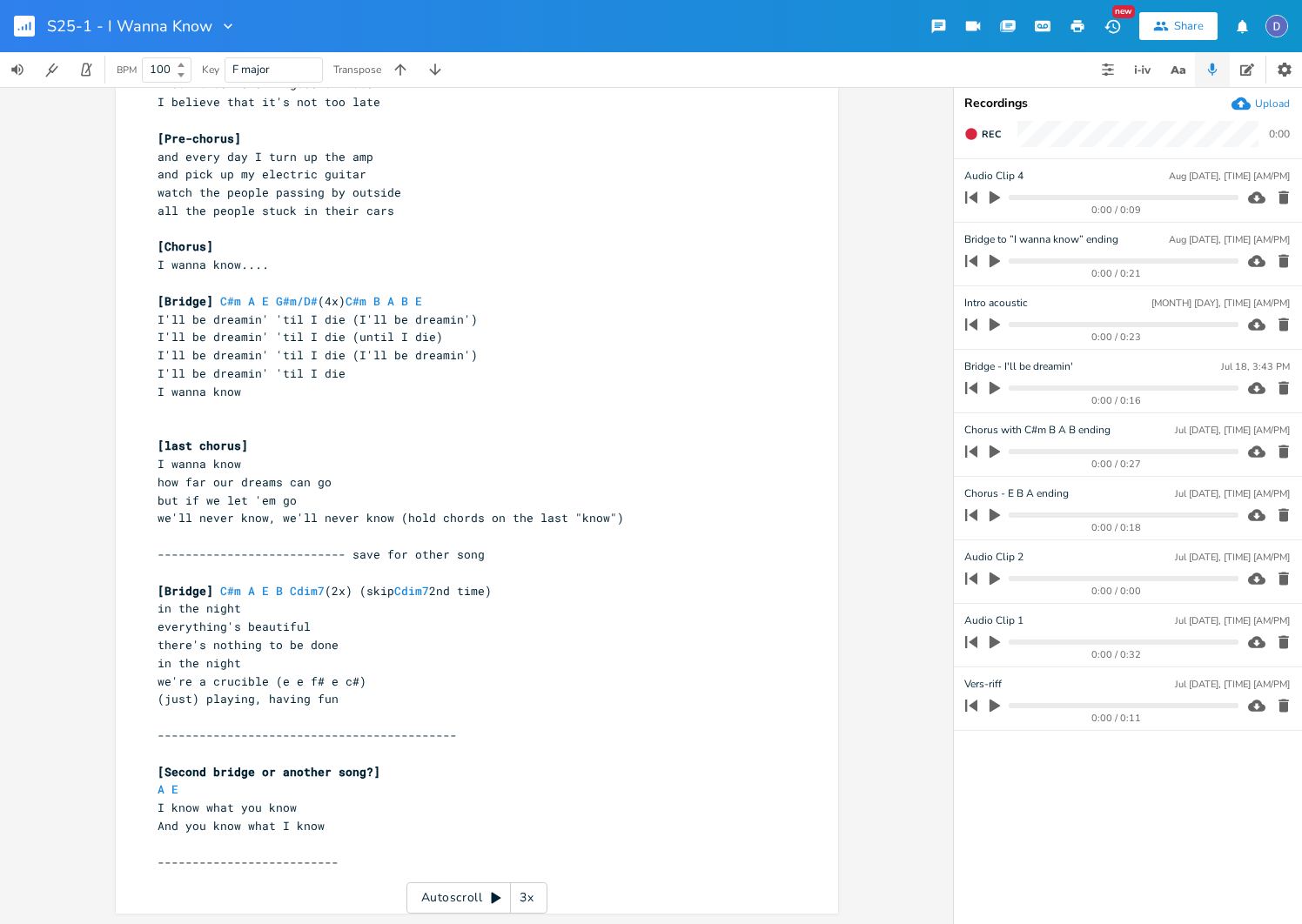 scroll, scrollTop: 0, scrollLeft: 0, axis: both 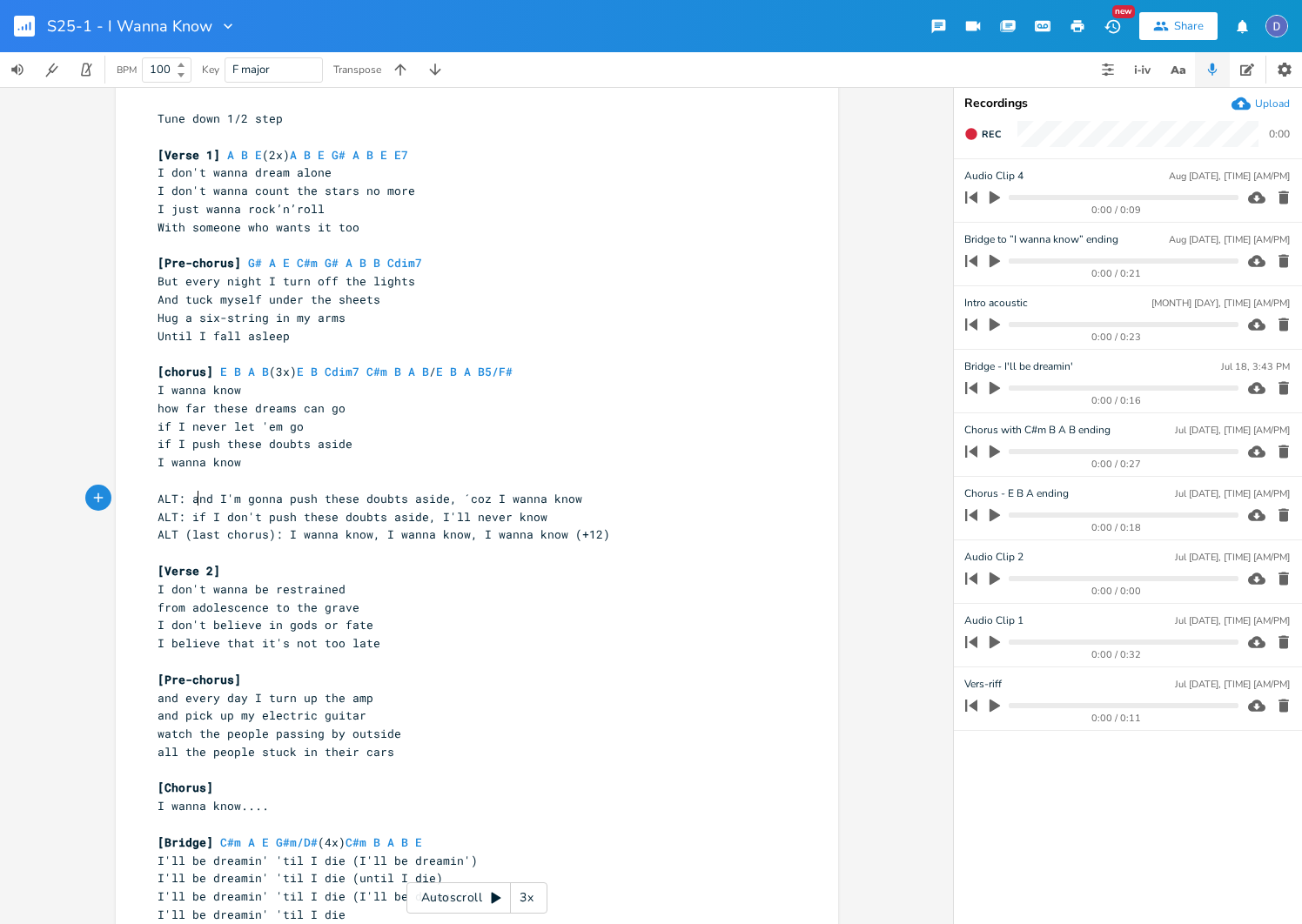click on "ALT: and I'm gonna push these doubts aside, ´coz I wanna know" at bounding box center [370, 499] 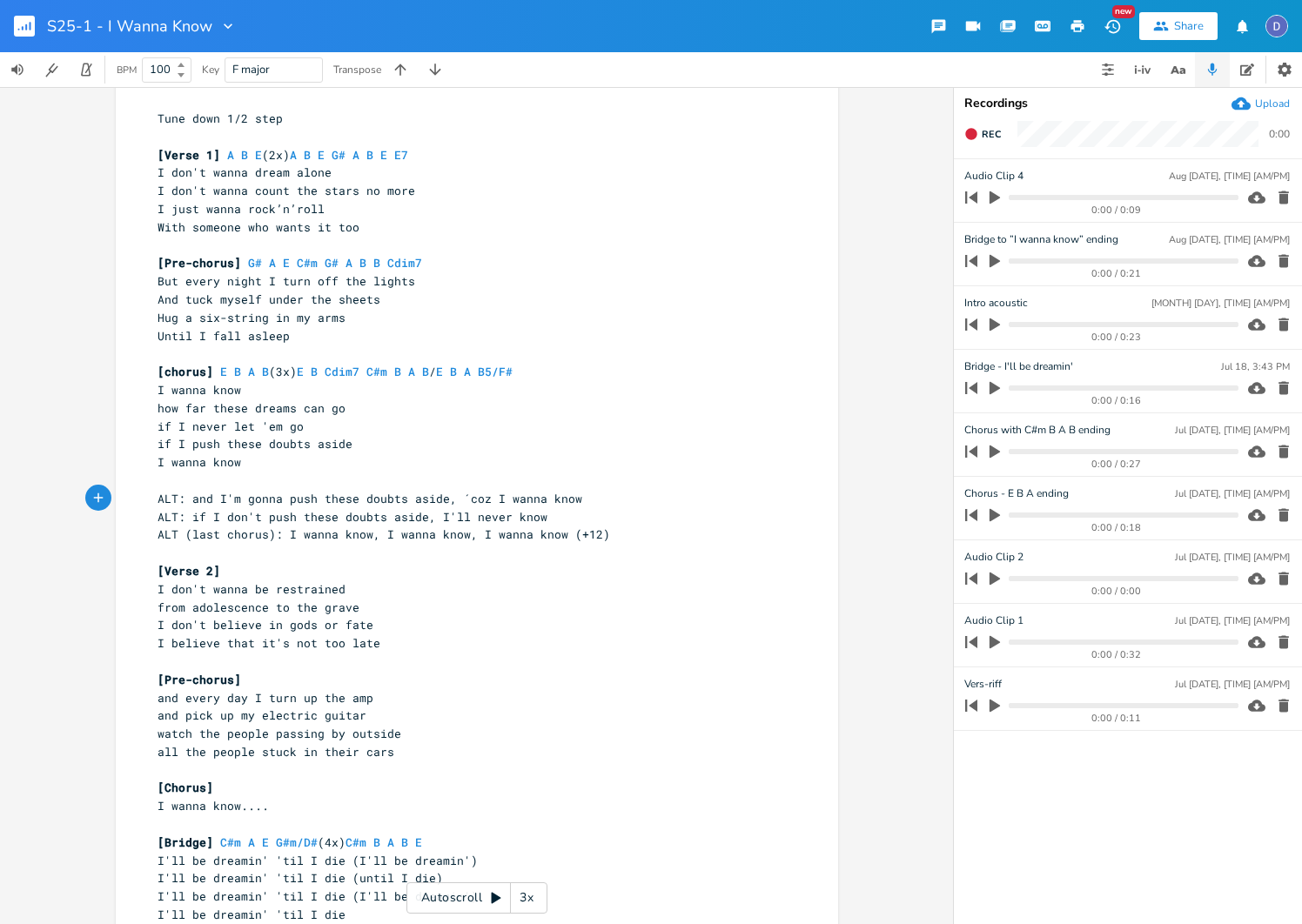click on "ALT: and I'm gonna push these doubts aside, ´coz I wanna know" at bounding box center [370, 499] 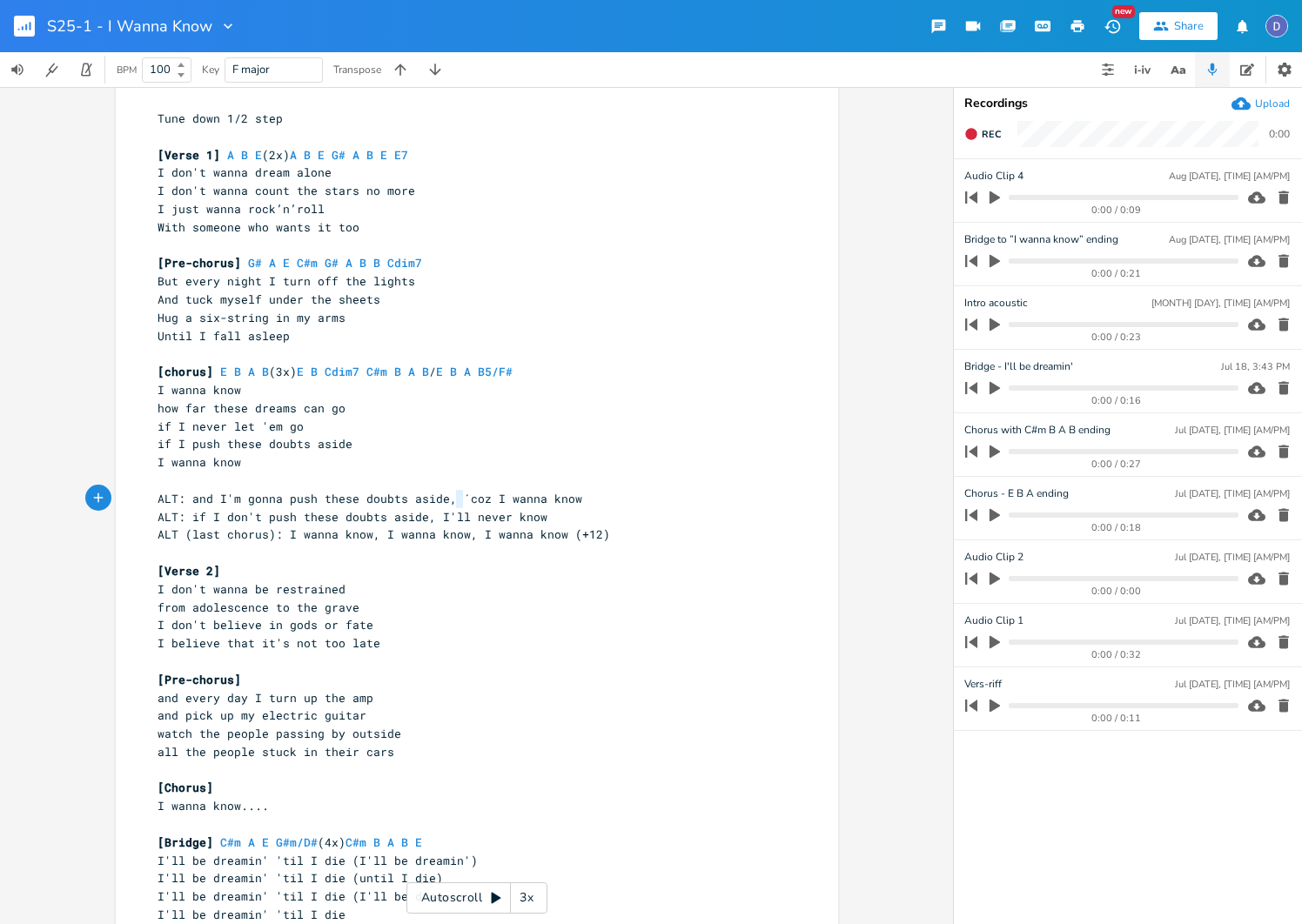 click on "ALT: and I'm gonna push these doubts aside, ´coz I wanna know" at bounding box center [370, 499] 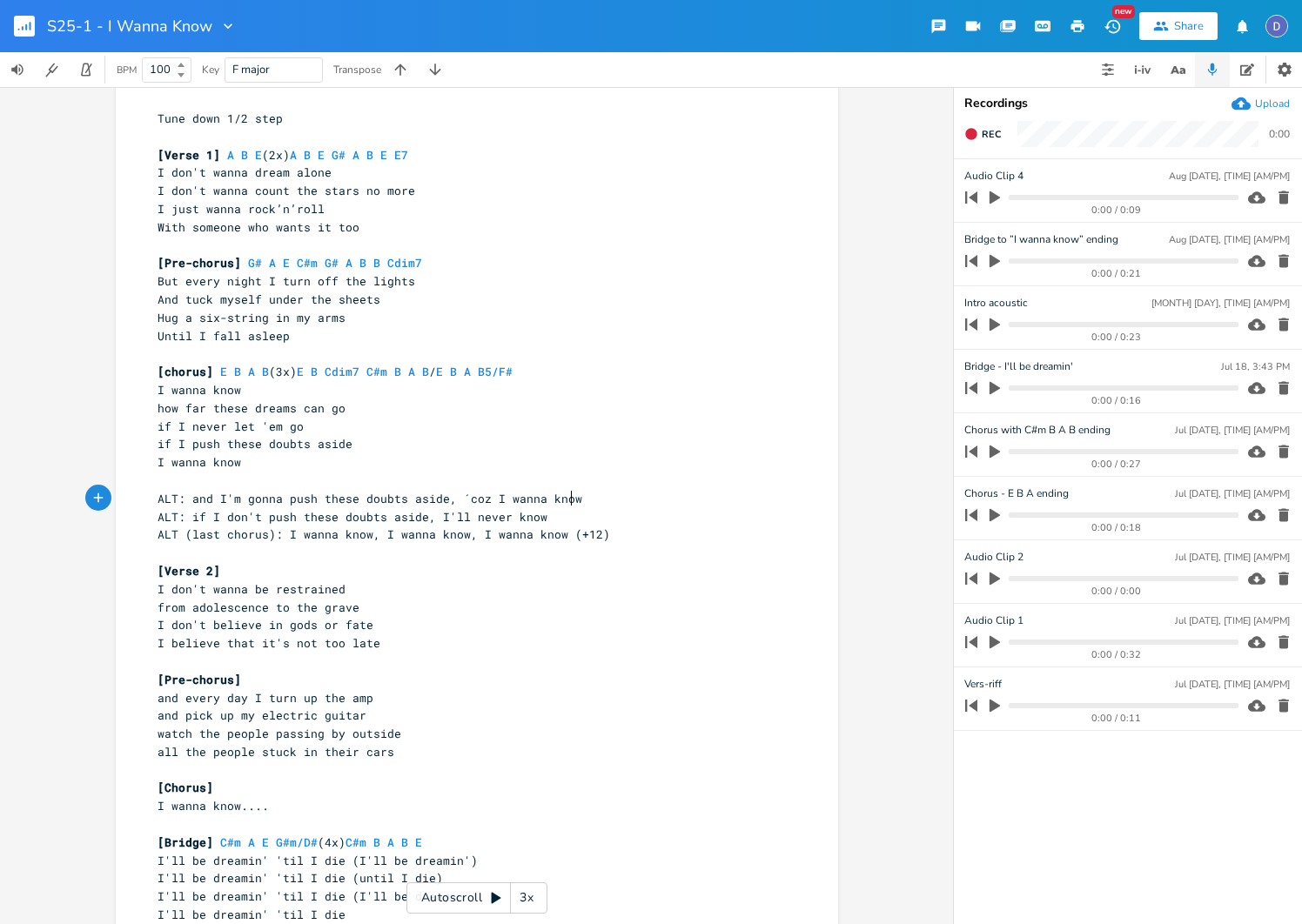 click on "ALT: and I'm gonna push these doubts aside, ´coz I wanna know" at bounding box center [468, 499] 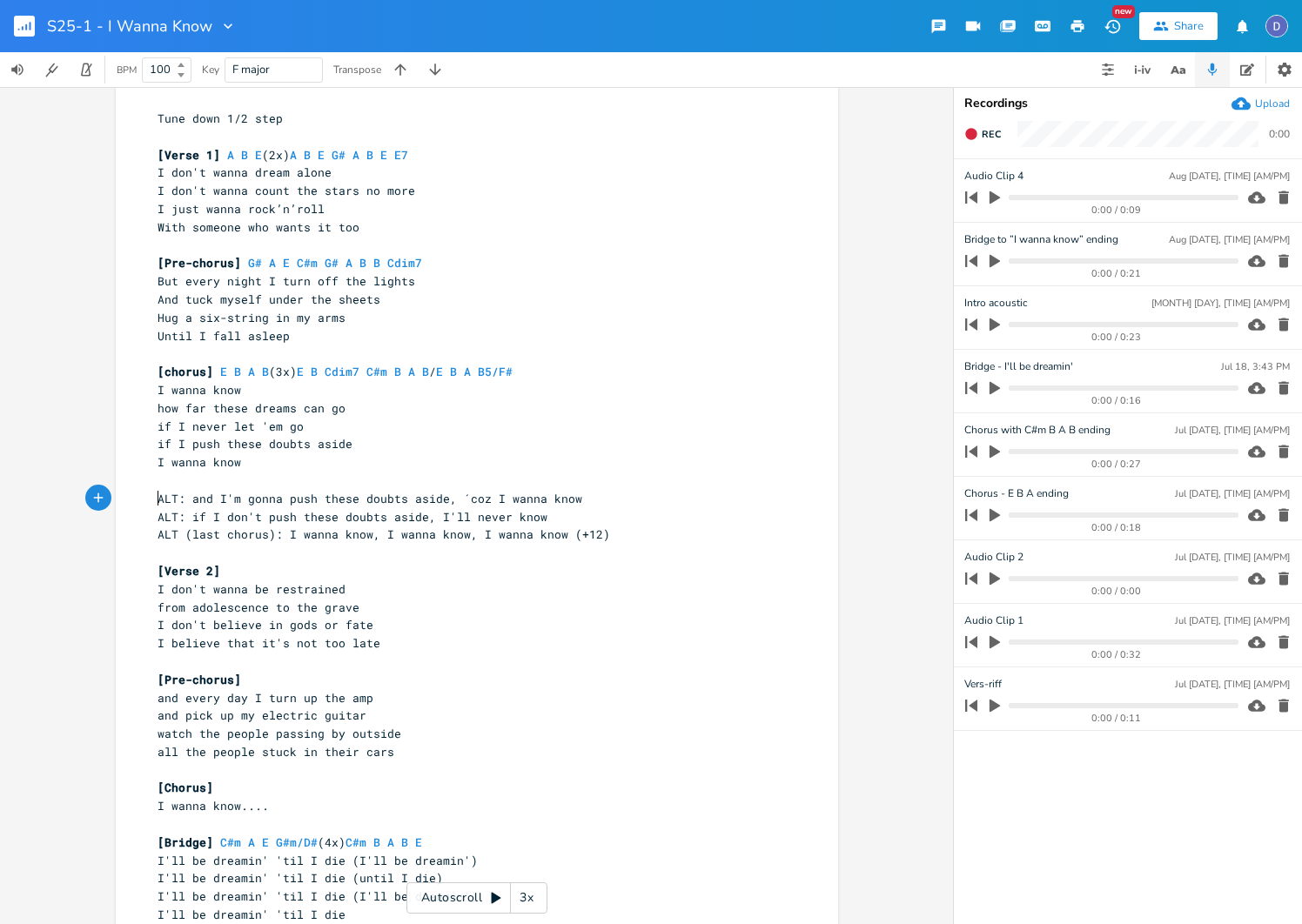 type on "ALT: and I'm gonna push these doubts aside, ´coz I wanna know" 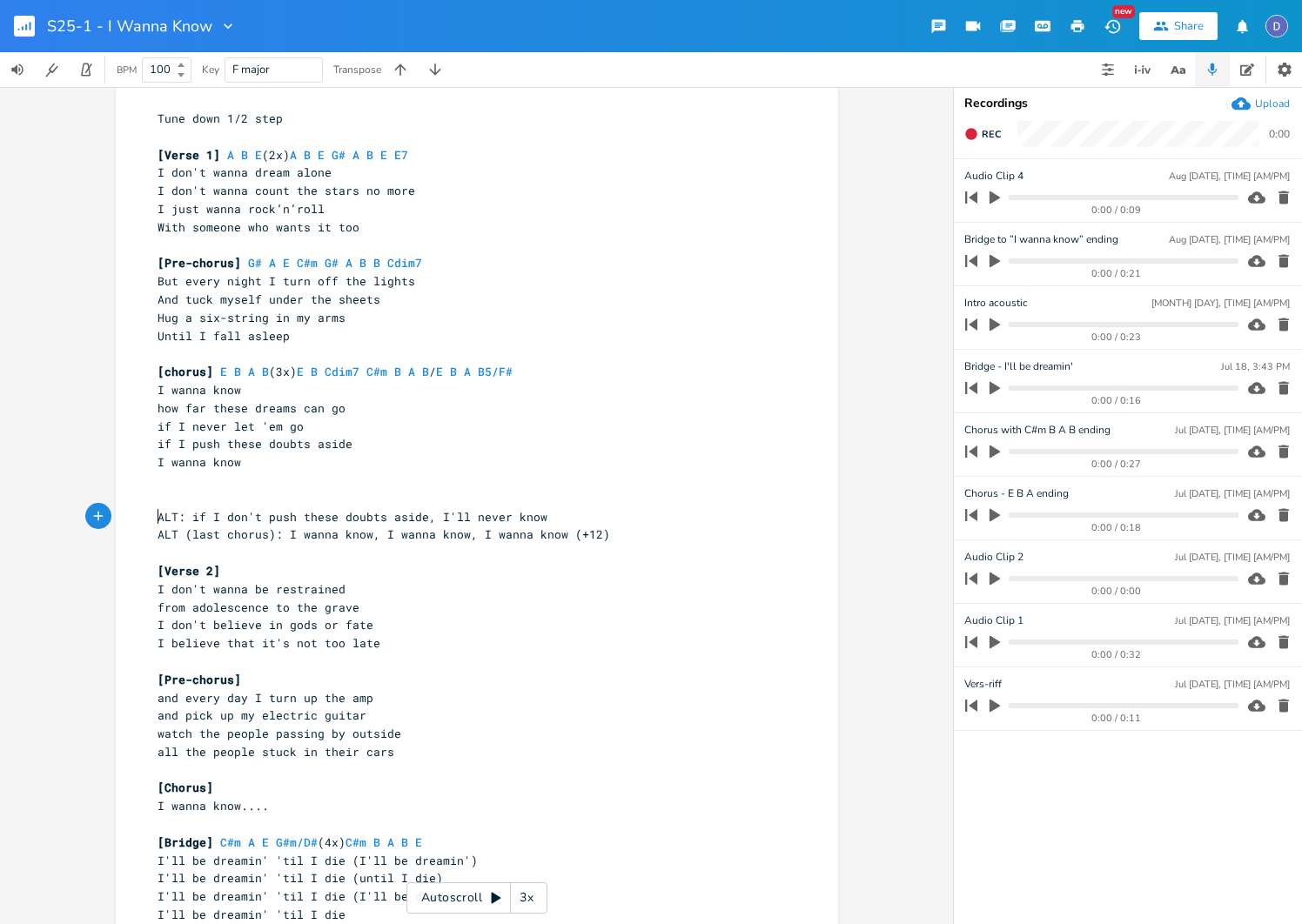 type on "ALT: if I don't push these doubts aside, I'll never know" 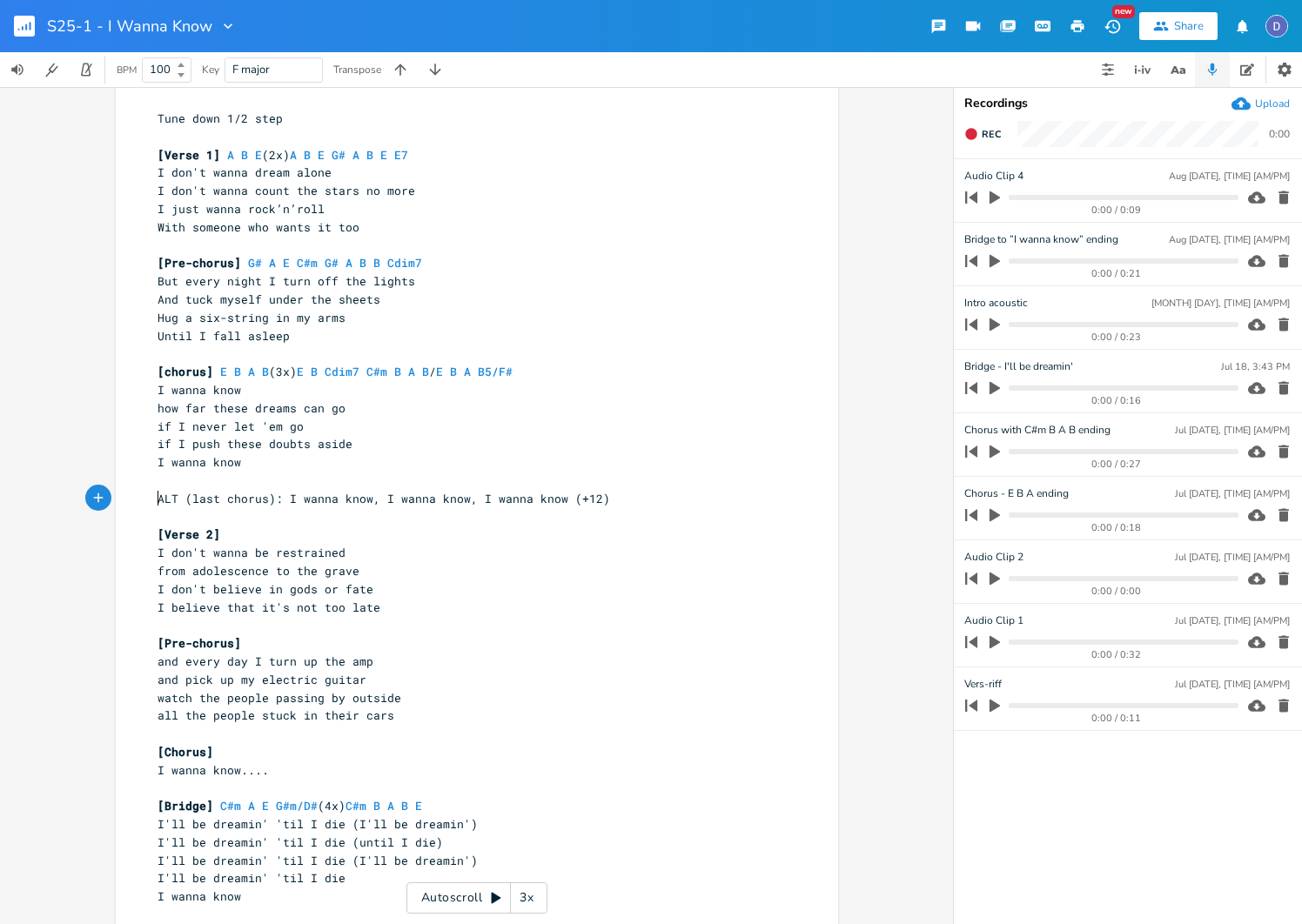 scroll, scrollTop: 209, scrollLeft: 0, axis: vertical 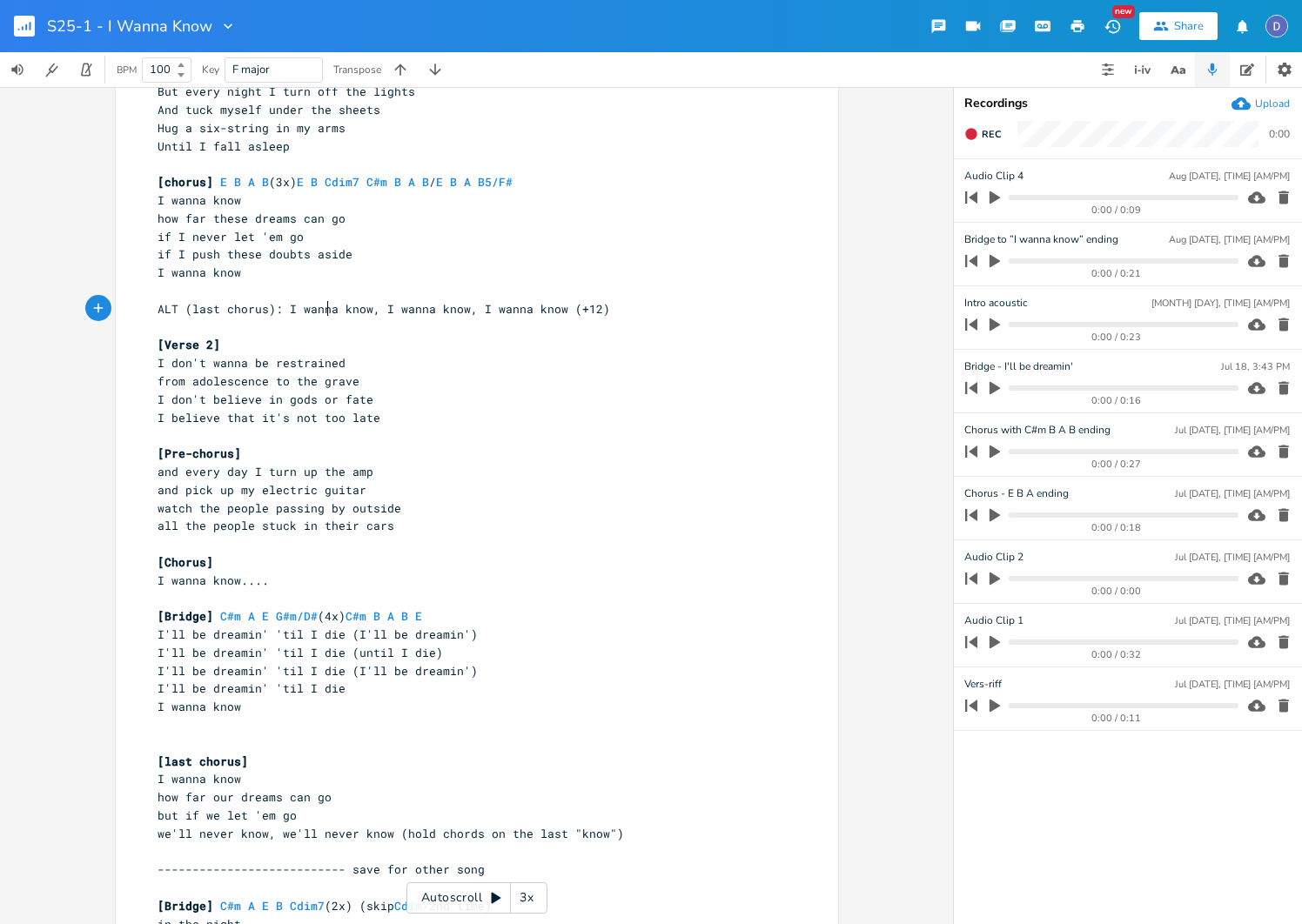 click on "ALT (last chorus): I wanna know, I wanna know, I wanna know (+12)" at bounding box center (384, 309) 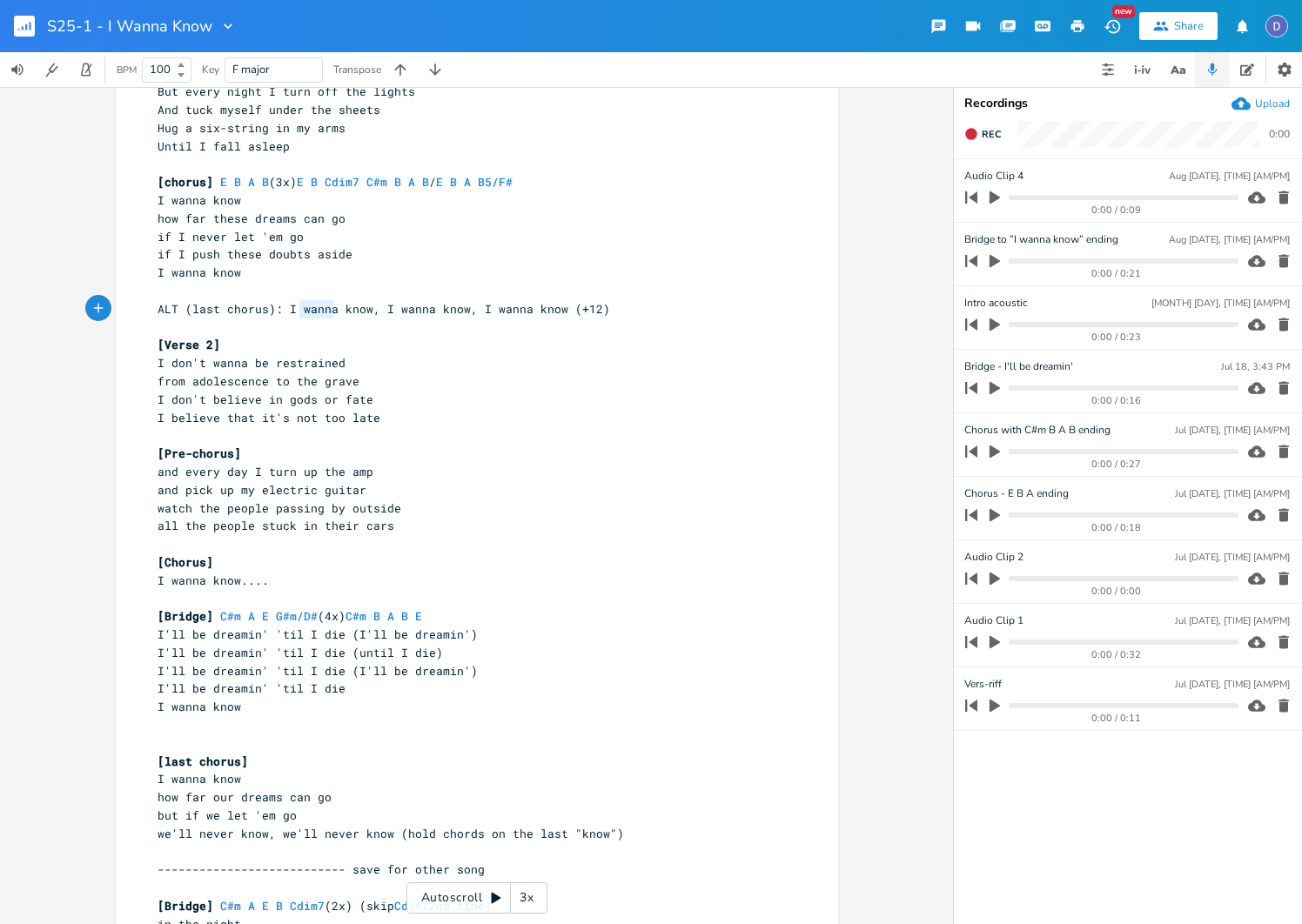 type on "ALT (last chorus): I wanna know, I wanna know, I wanna know (+12)" 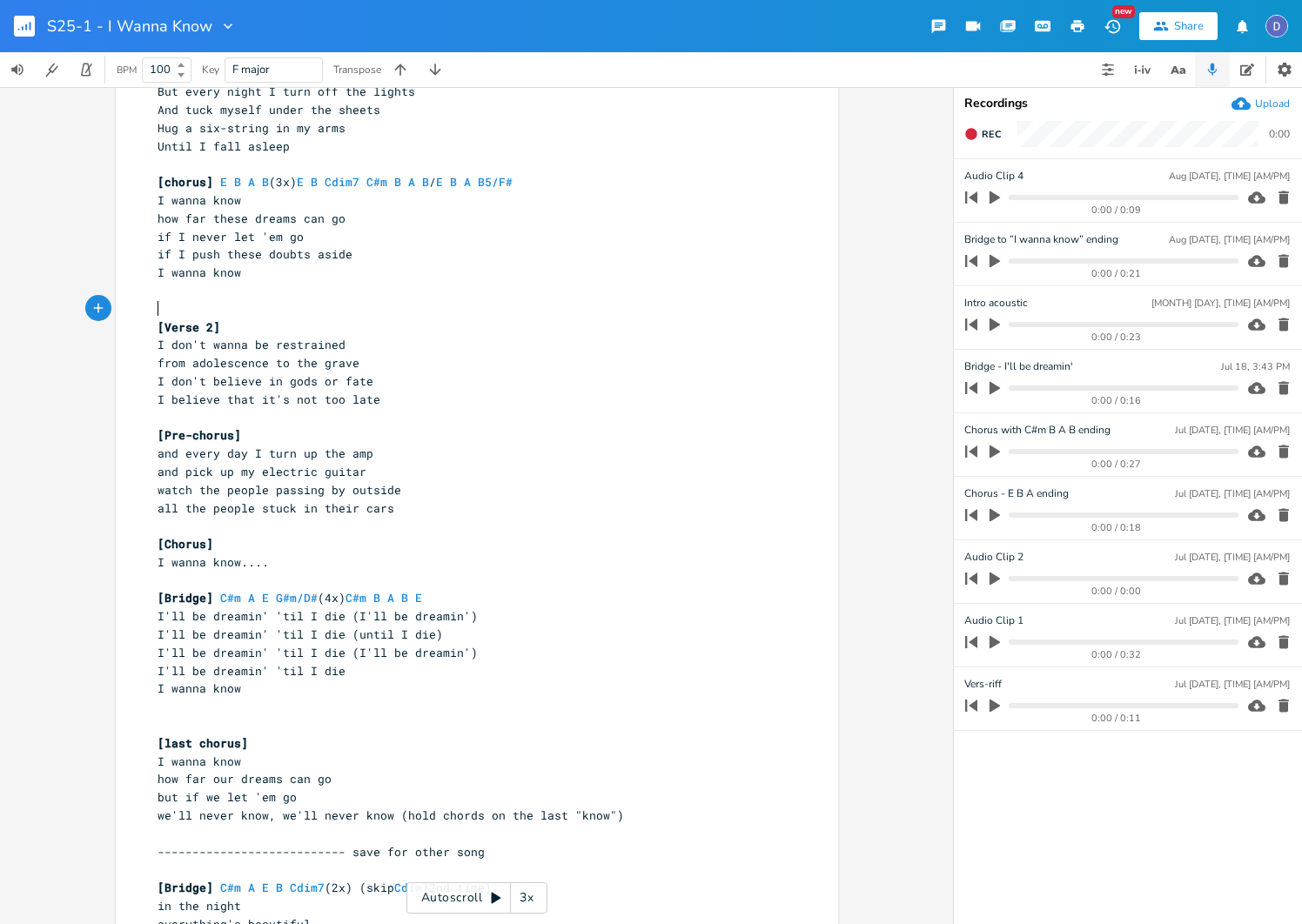 click on "I wanna know...." at bounding box center (468, 562) 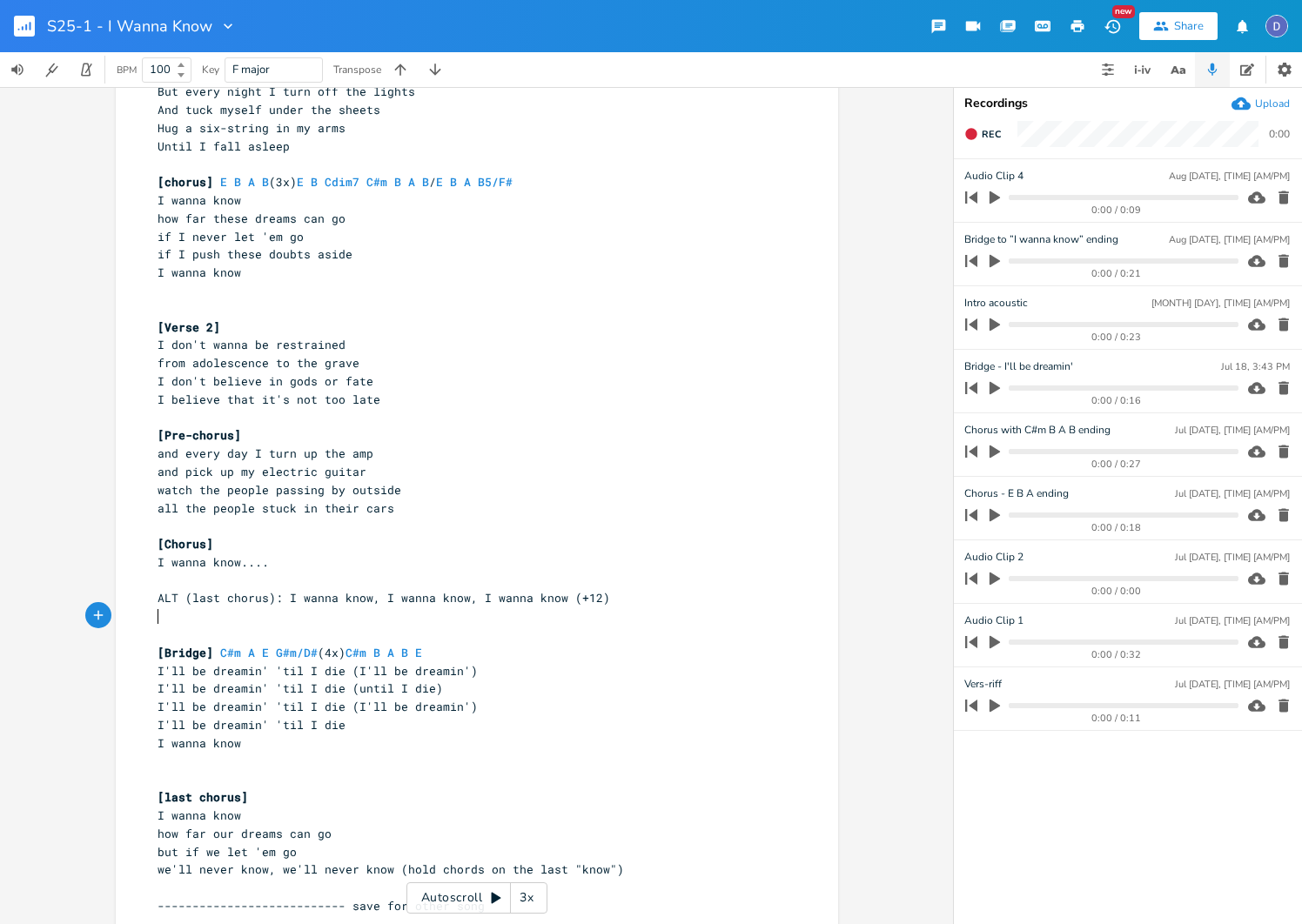 click on "​" at bounding box center (468, 309) 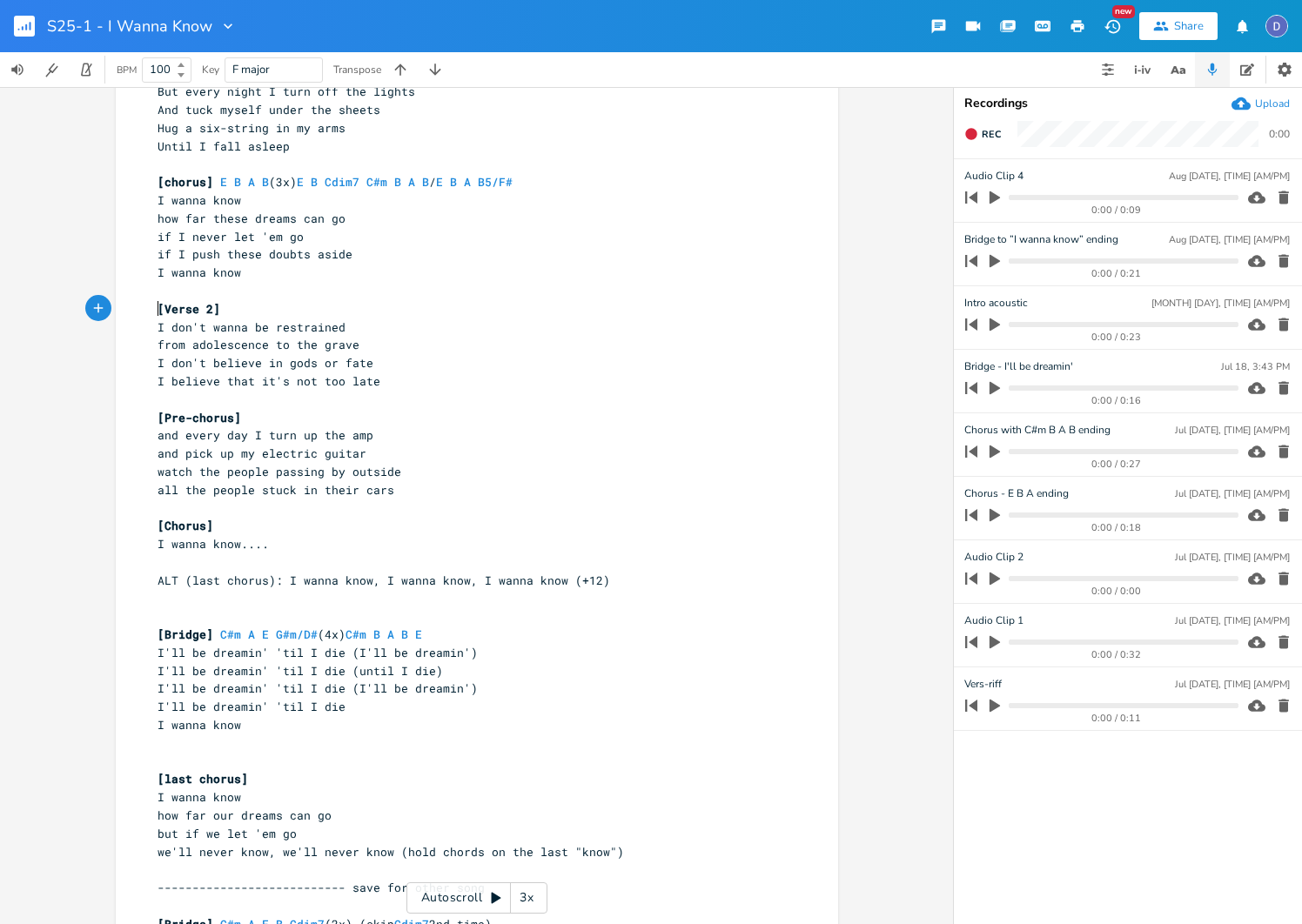 drag, startPoint x: 248, startPoint y: 613, endPoint x: 231, endPoint y: 579, distance: 38.013156 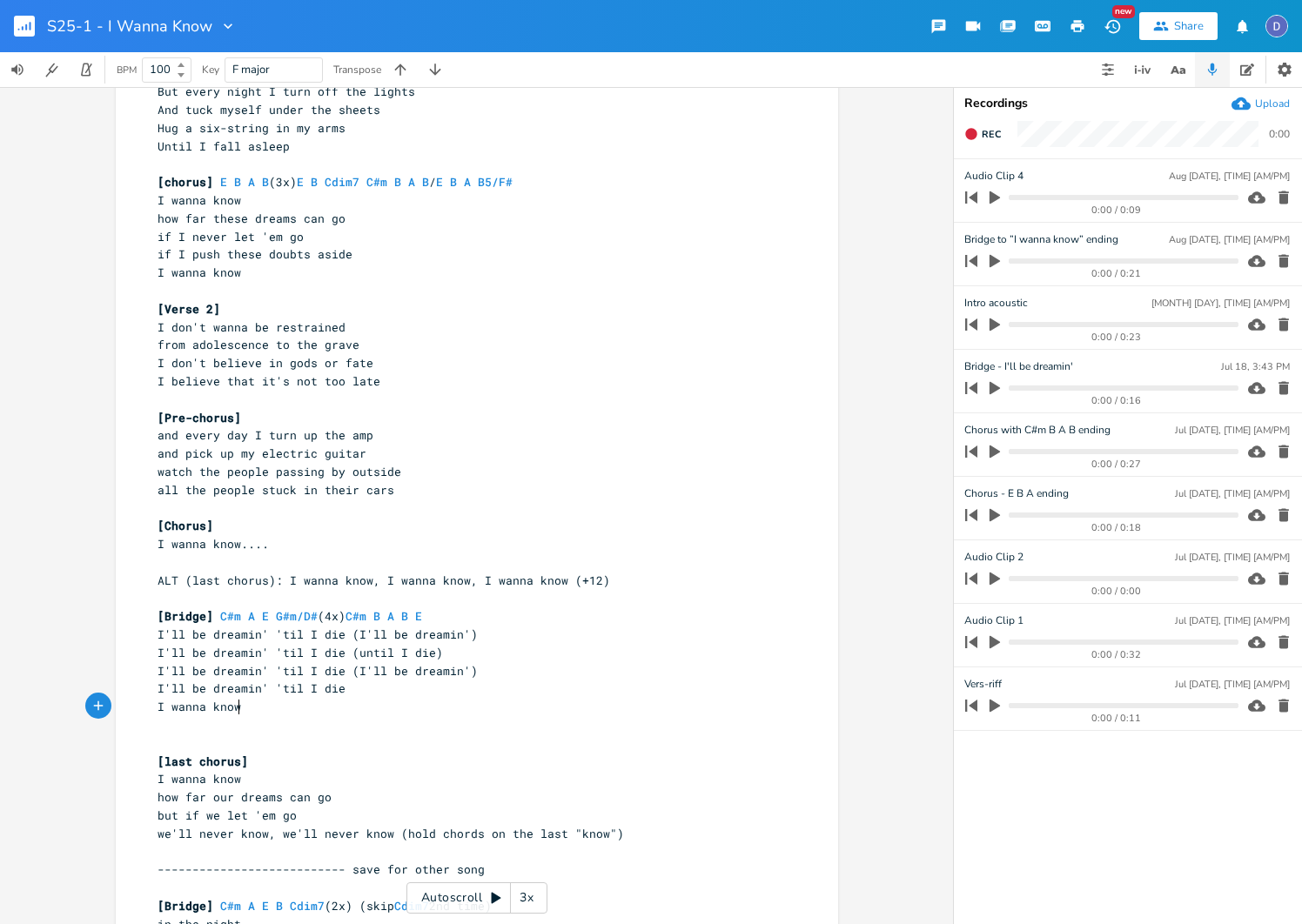 click on "I wanna know" at bounding box center (468, 706) 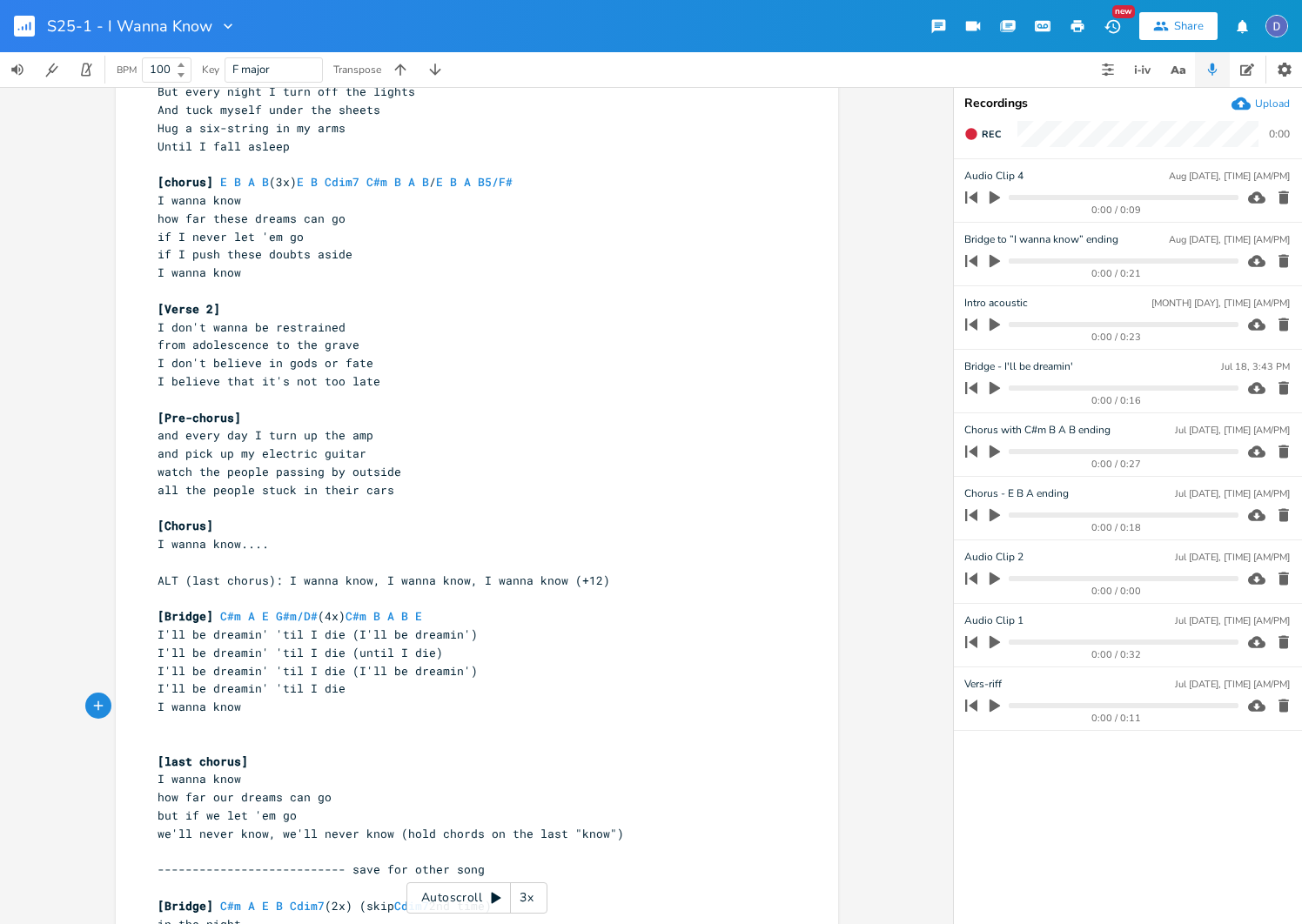 scroll, scrollTop: 406, scrollLeft: 0, axis: vertical 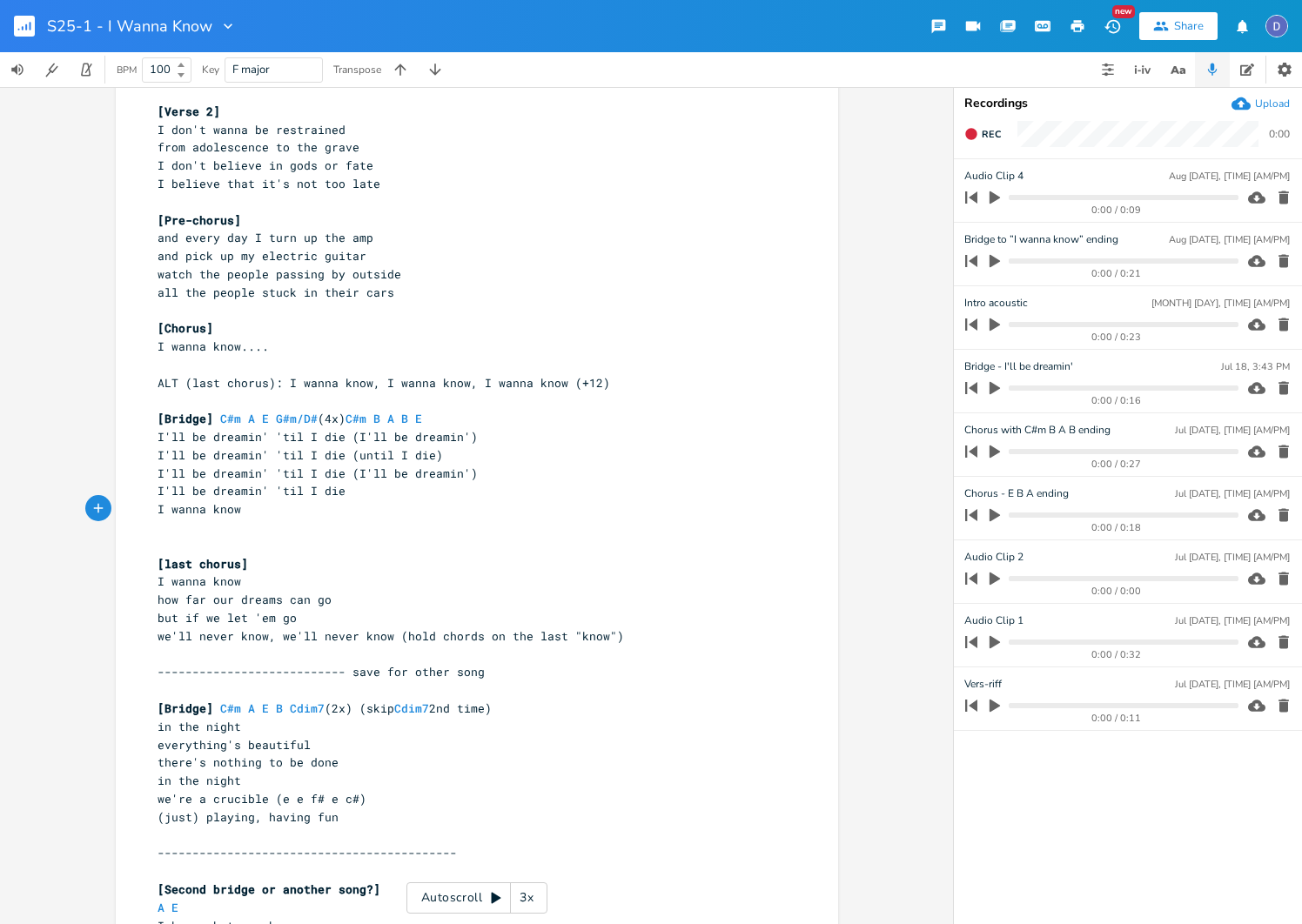 click on "we'll never know, we'll never know (hold chords on the last "know")" at bounding box center (468, 636) 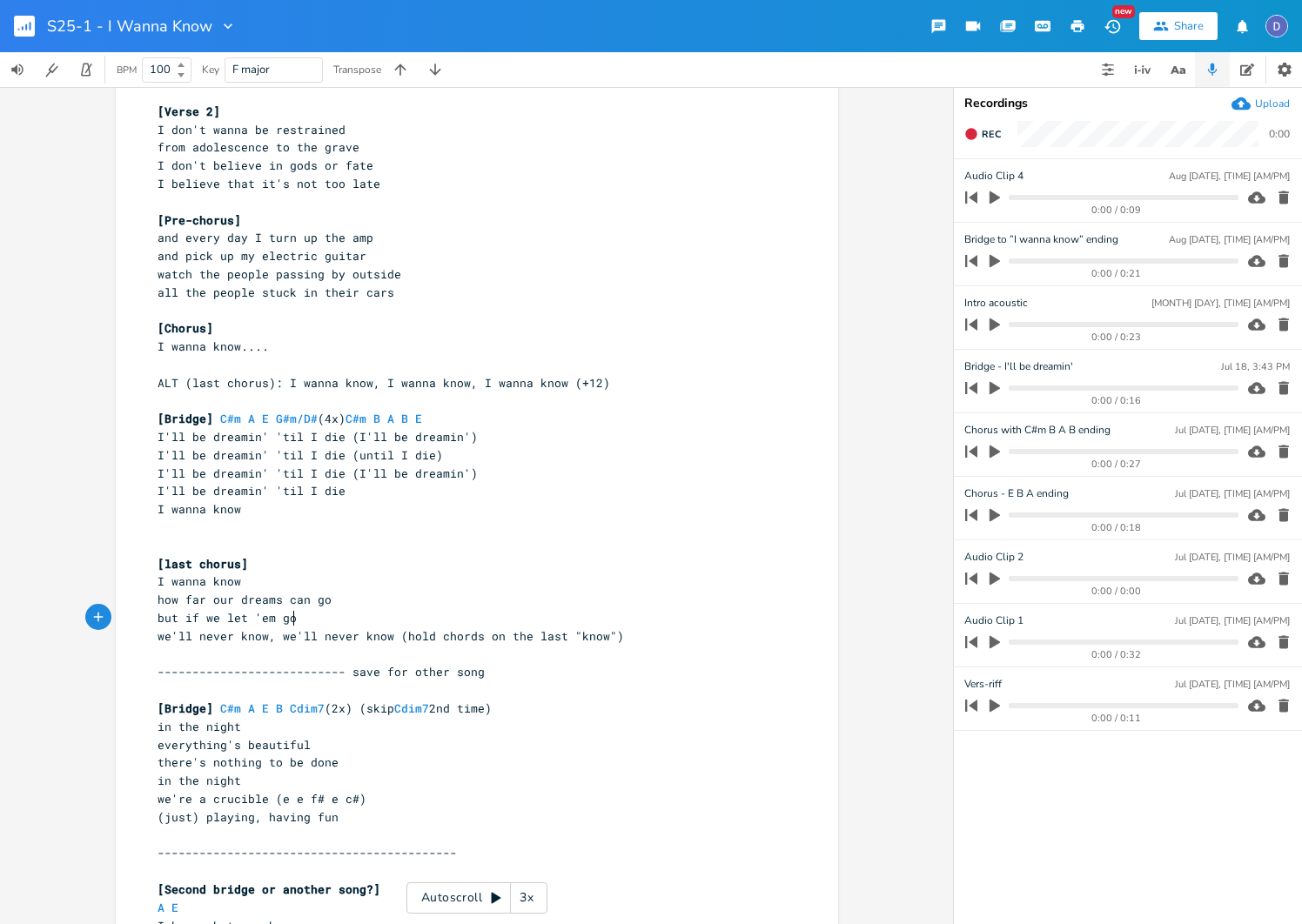 click on "but if we let 'em go" at bounding box center (468, 618) 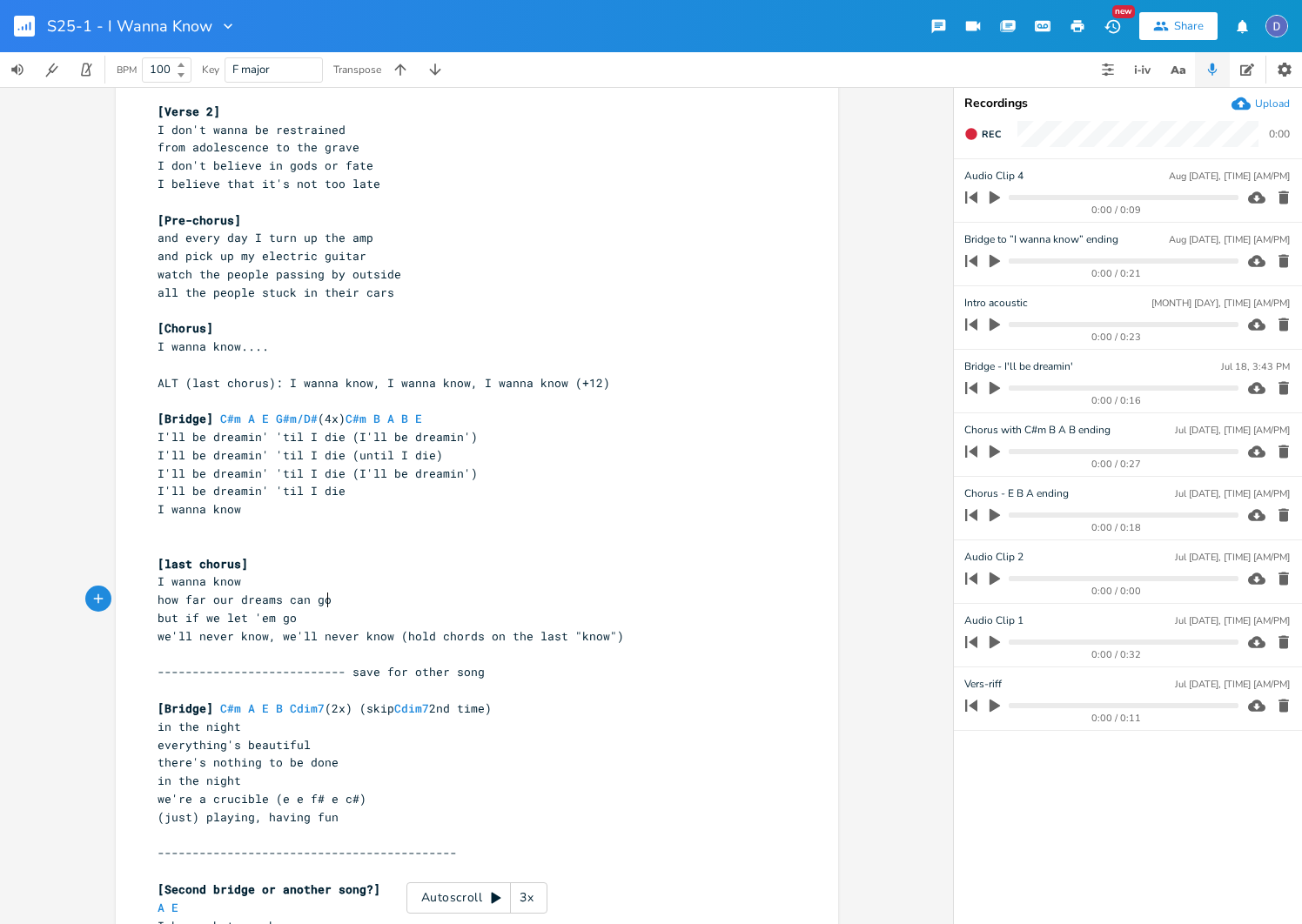 click on "how far our dreams can go" at bounding box center [468, 599] 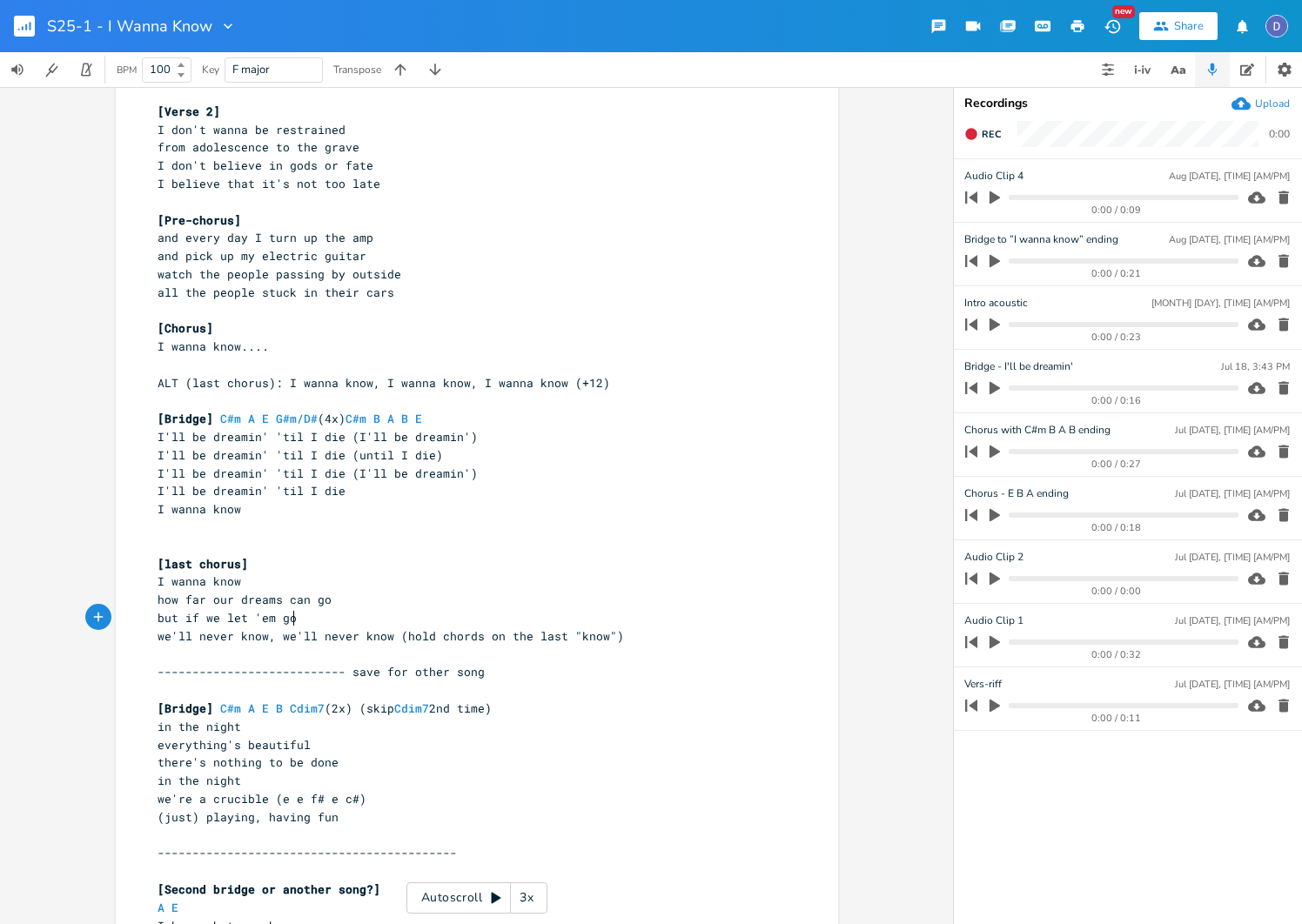 click on "but if we let 'em go" at bounding box center (468, 618) 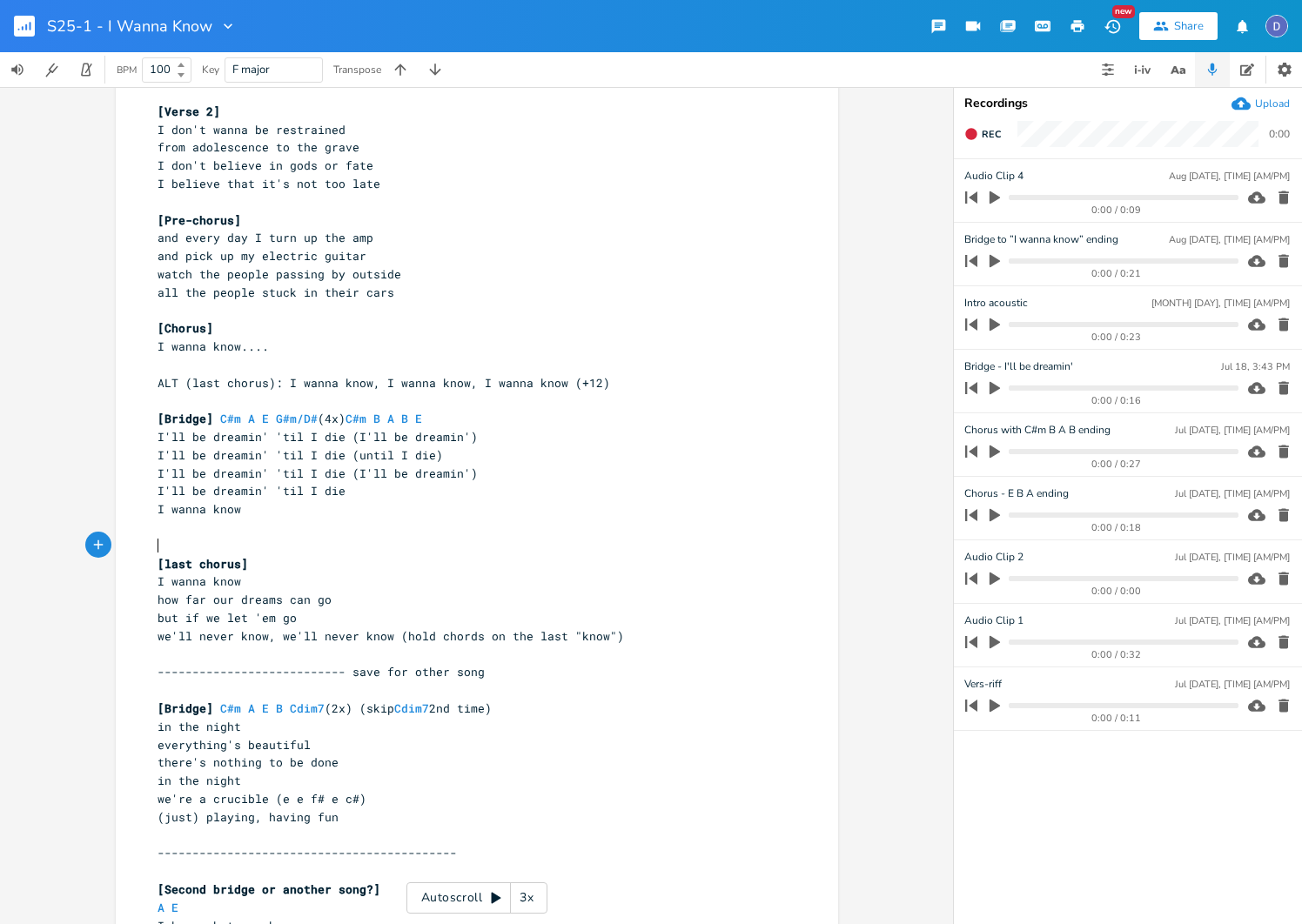click on "​" at bounding box center [468, 546] 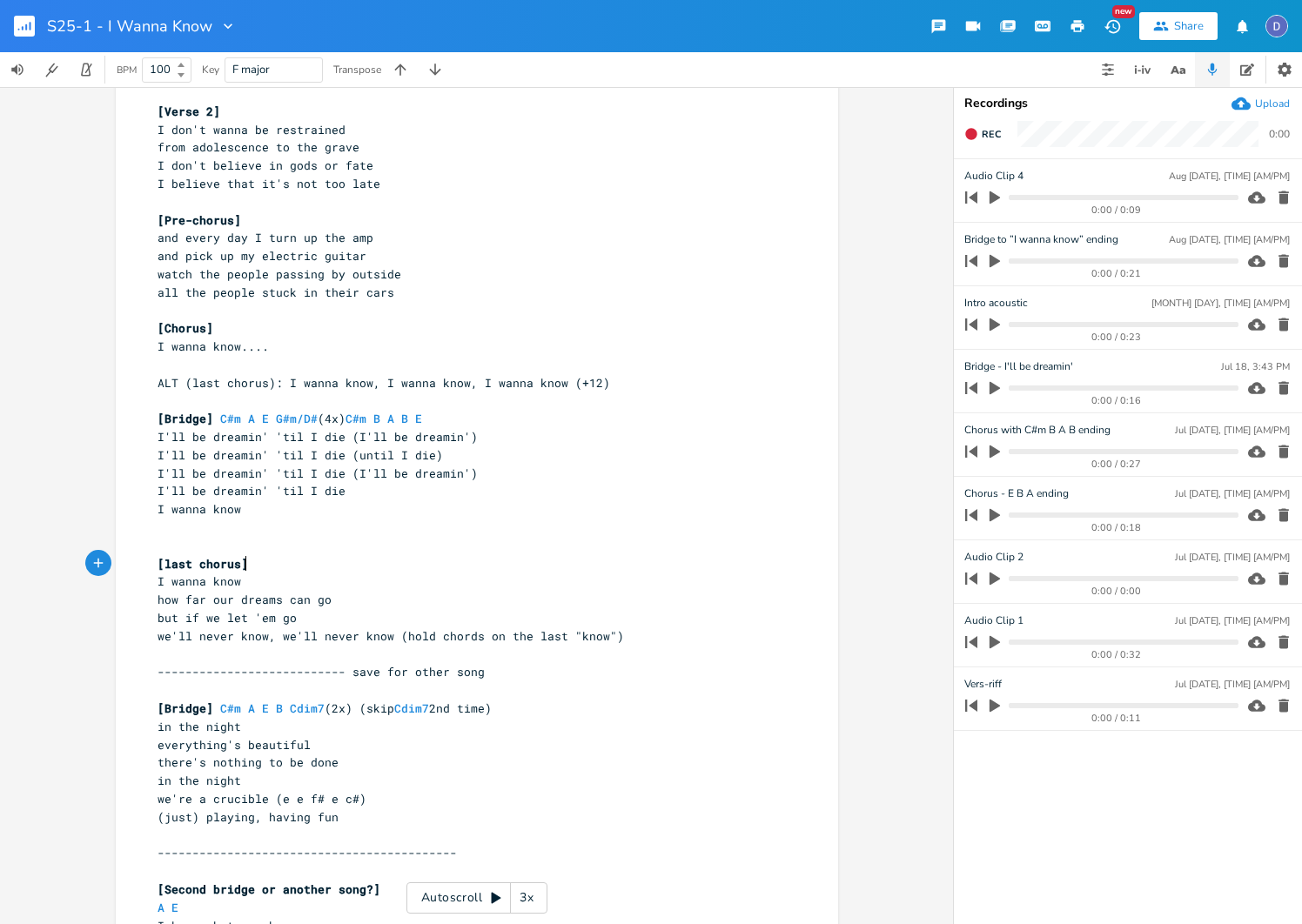 click on "[last chorus]" at bounding box center [468, 564] 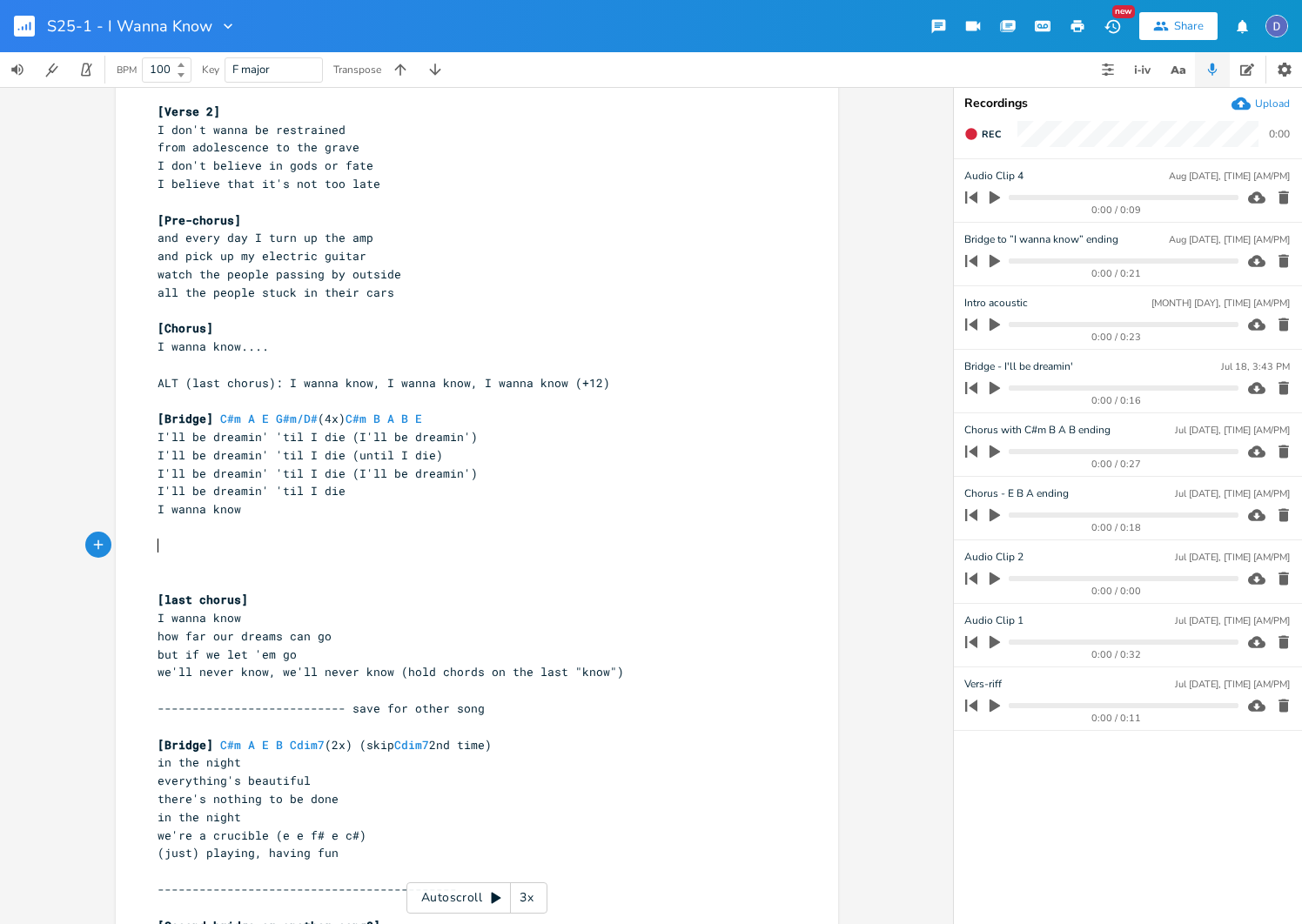 type on "L" 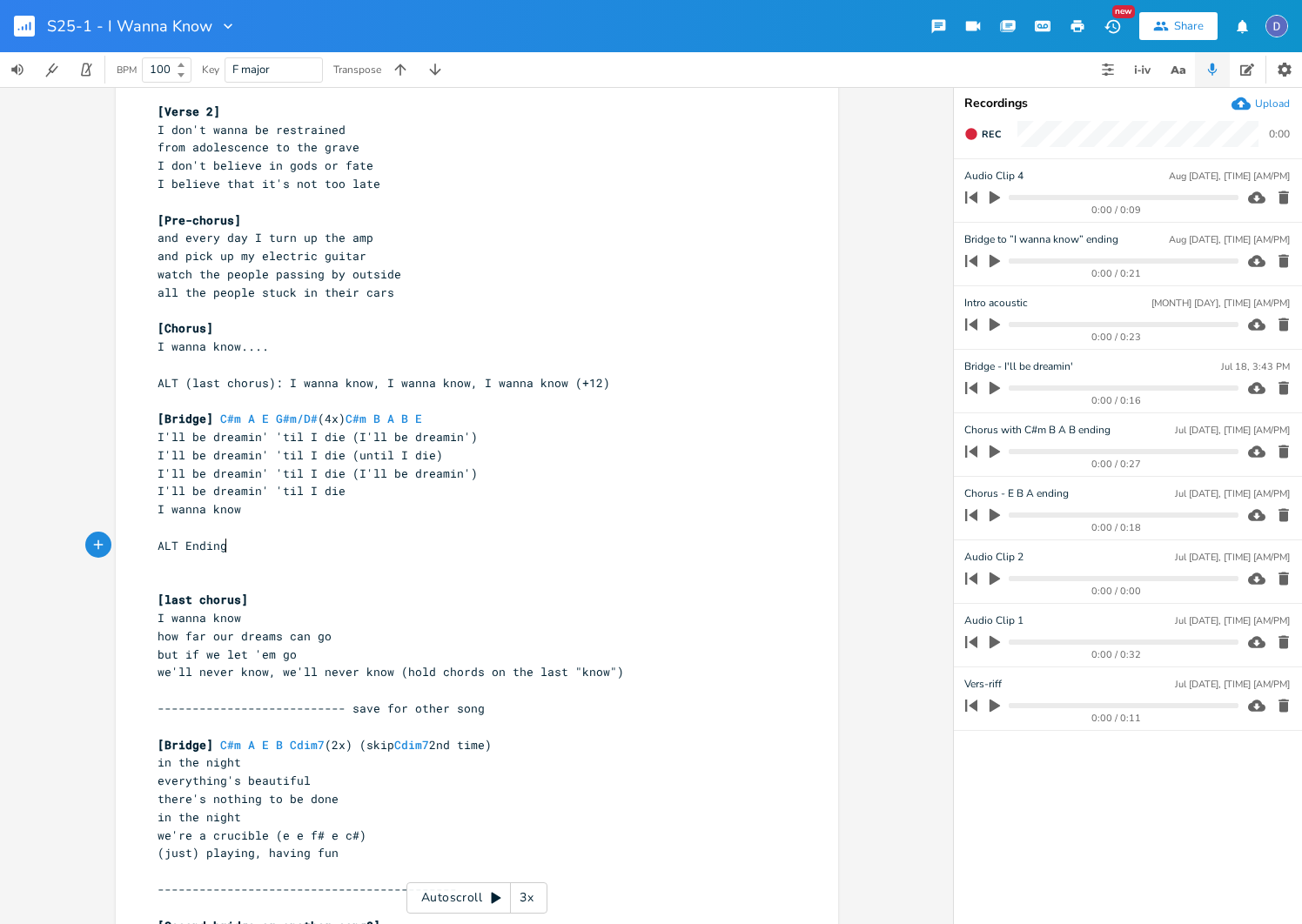 type on "ALT Ending:" 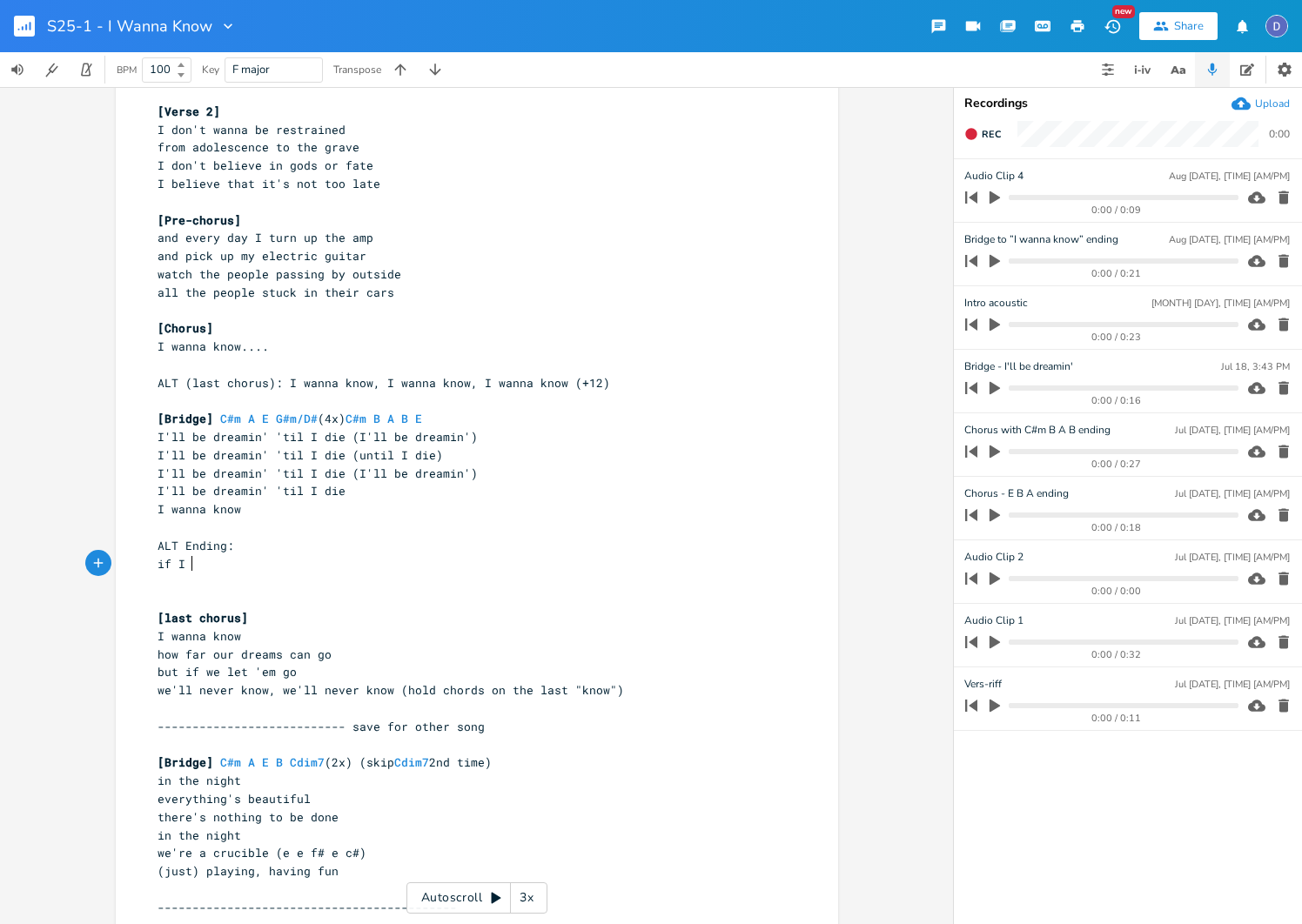 type on "if I a" 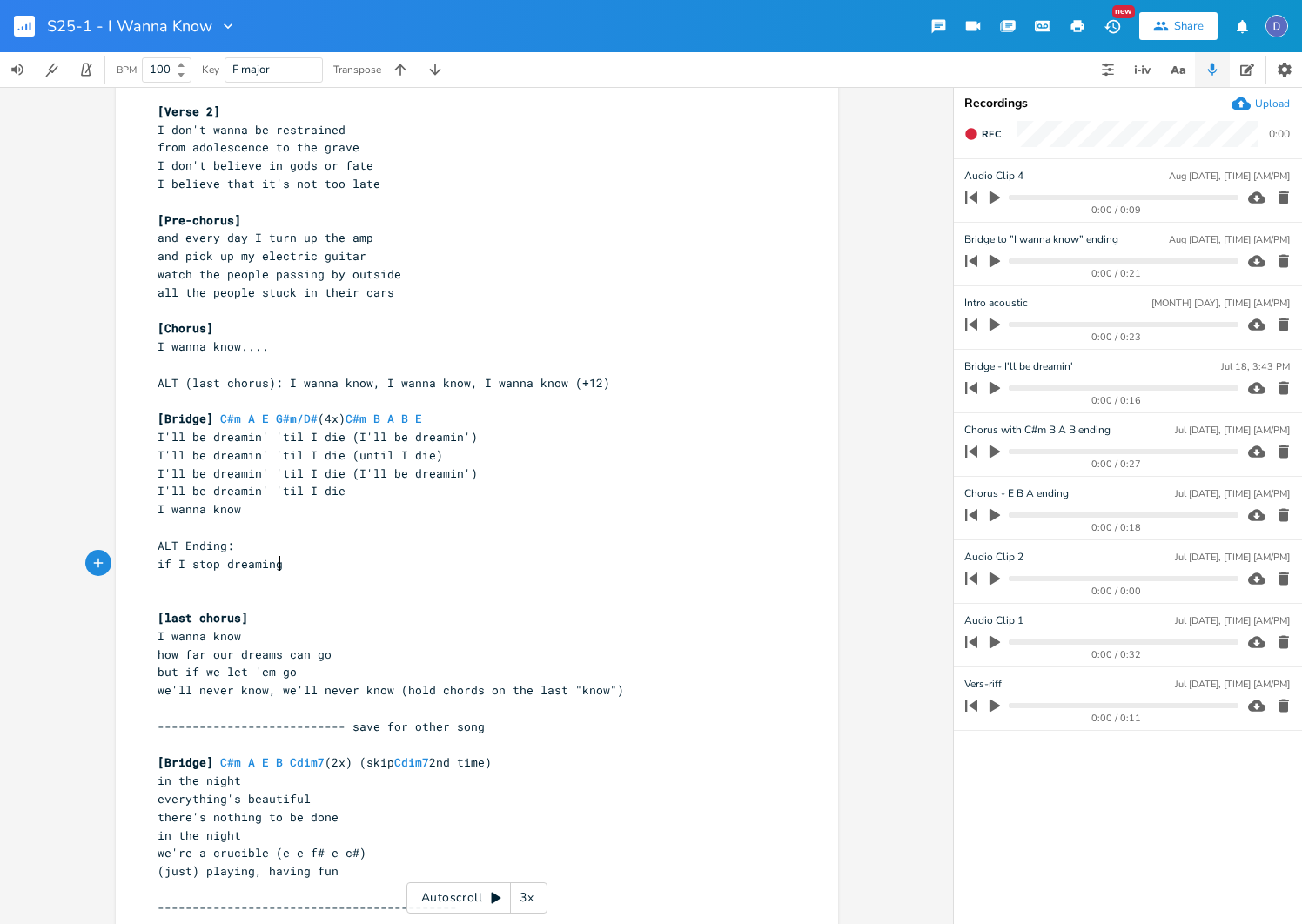 scroll, scrollTop: 0, scrollLeft: 77, axis: horizontal 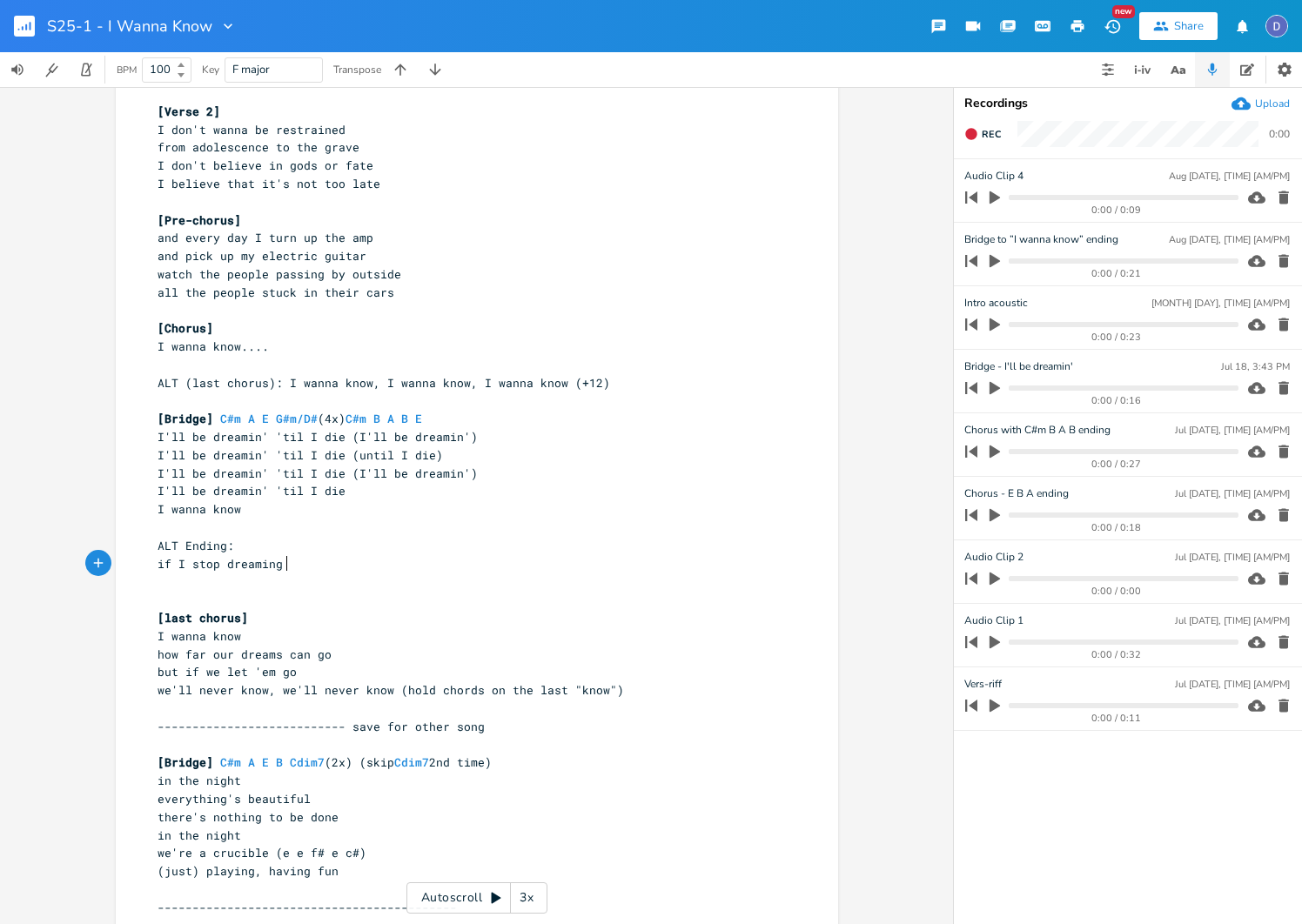 type on "stop dreaming b" 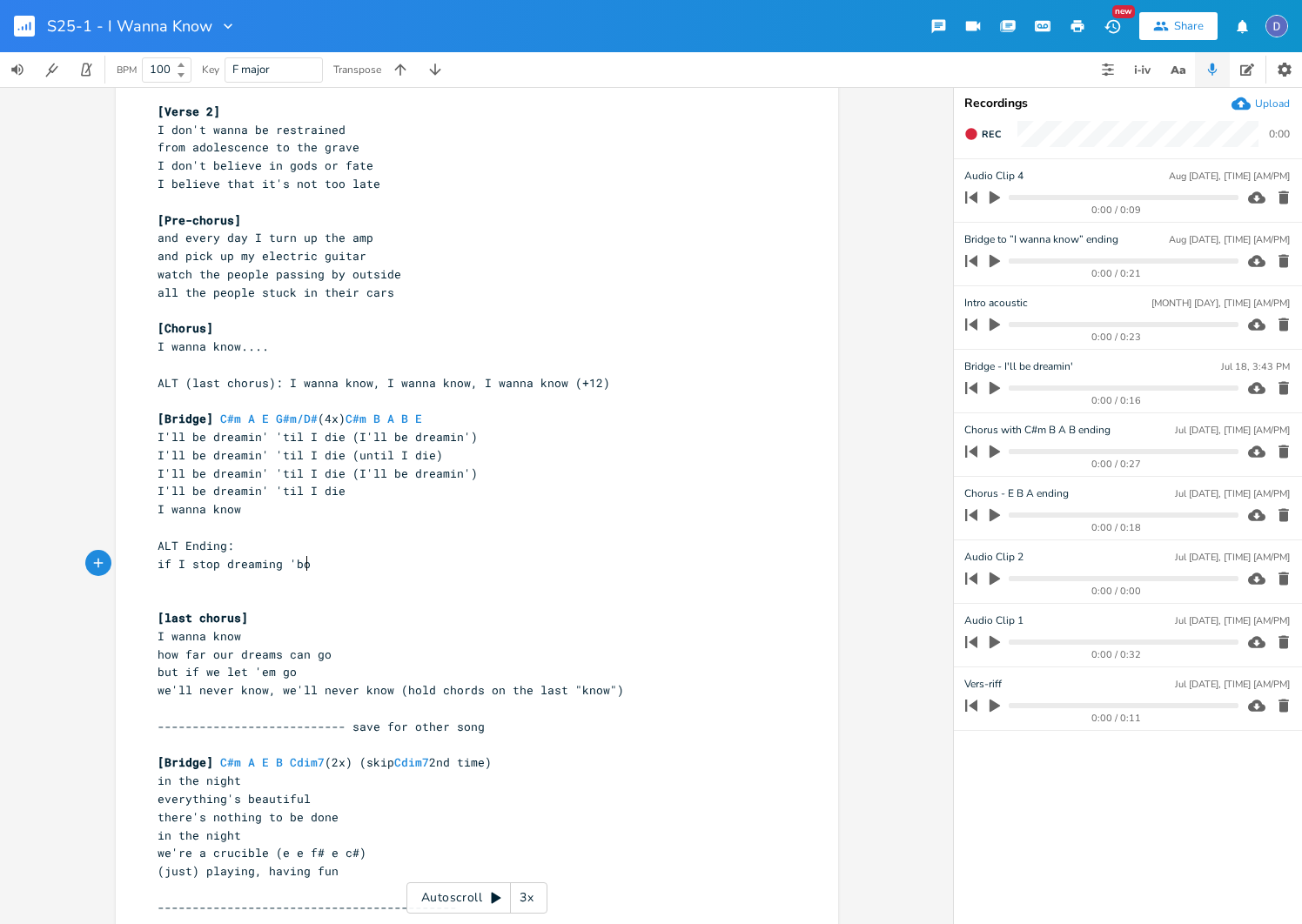 type on "'bofe" 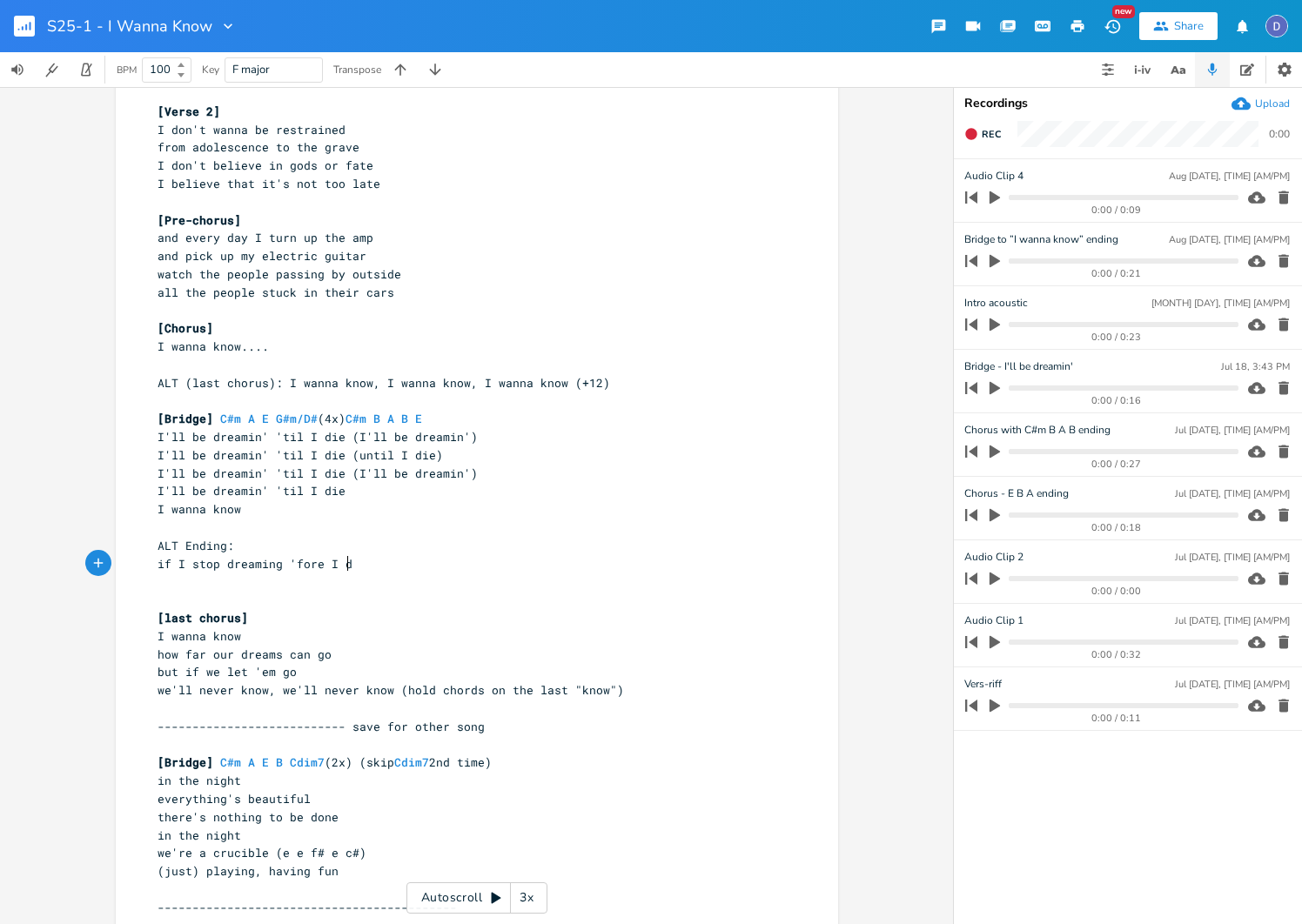 type on "fore I de" 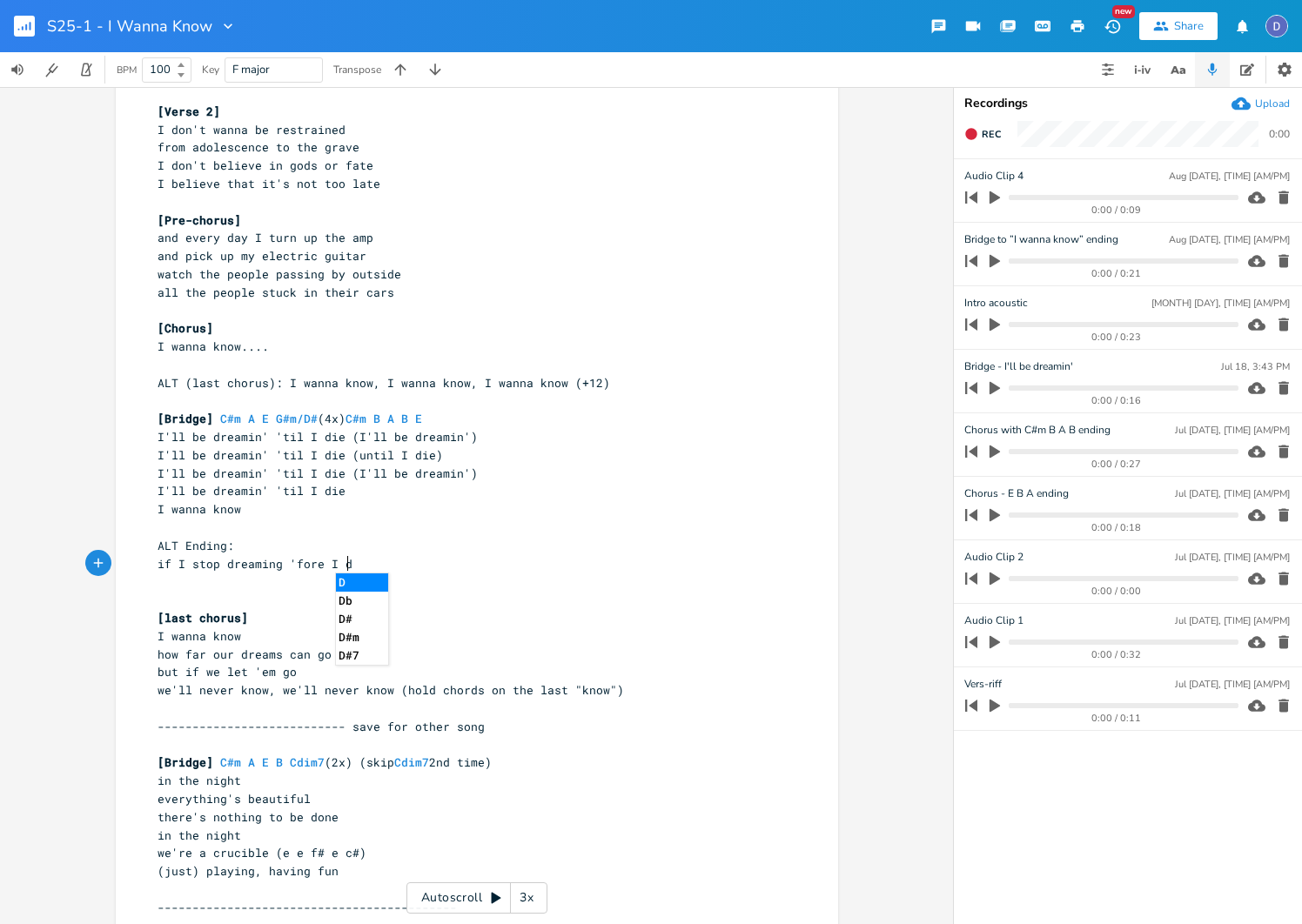type on "ie" 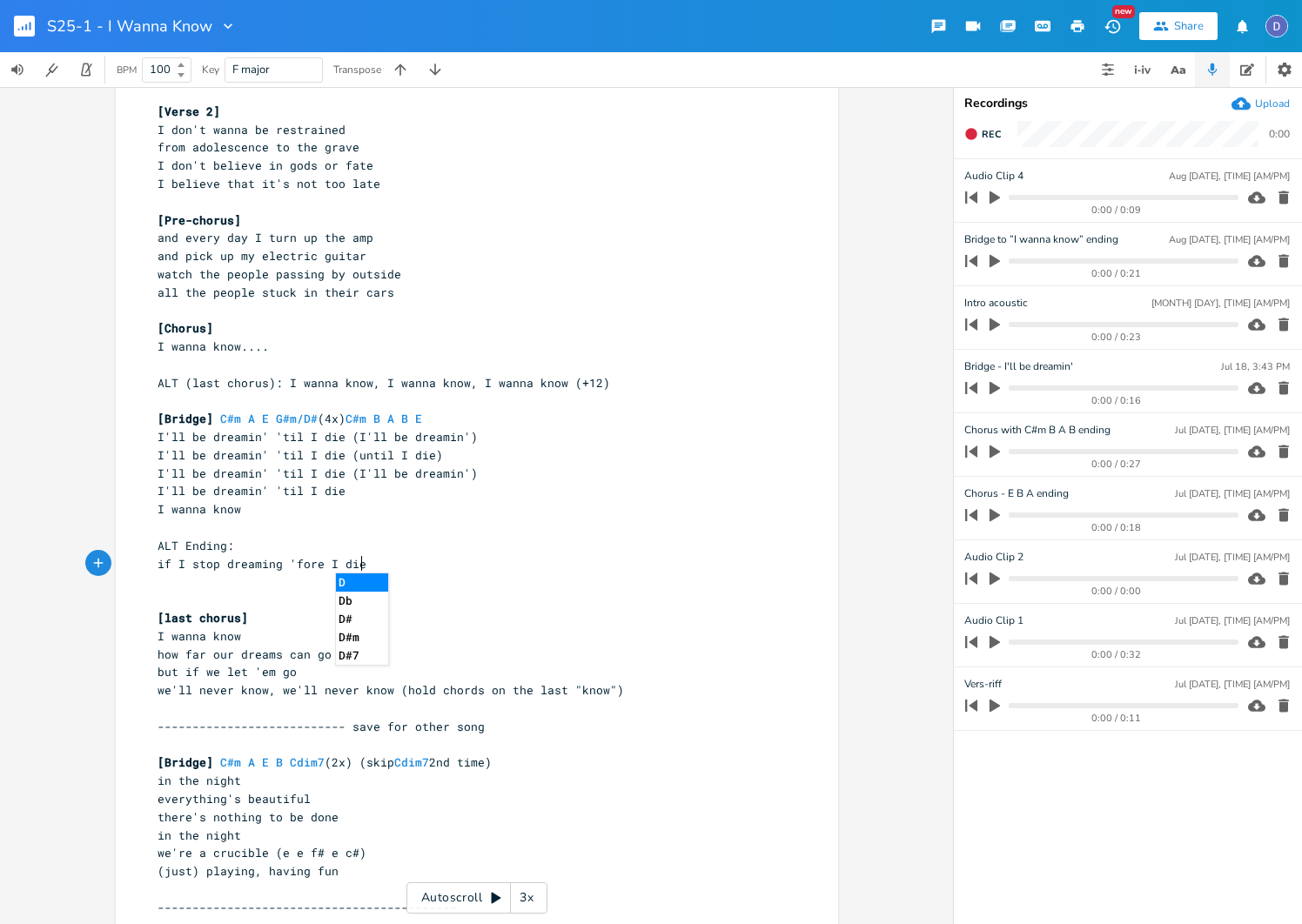 scroll, scrollTop: 0, scrollLeft: 7, axis: horizontal 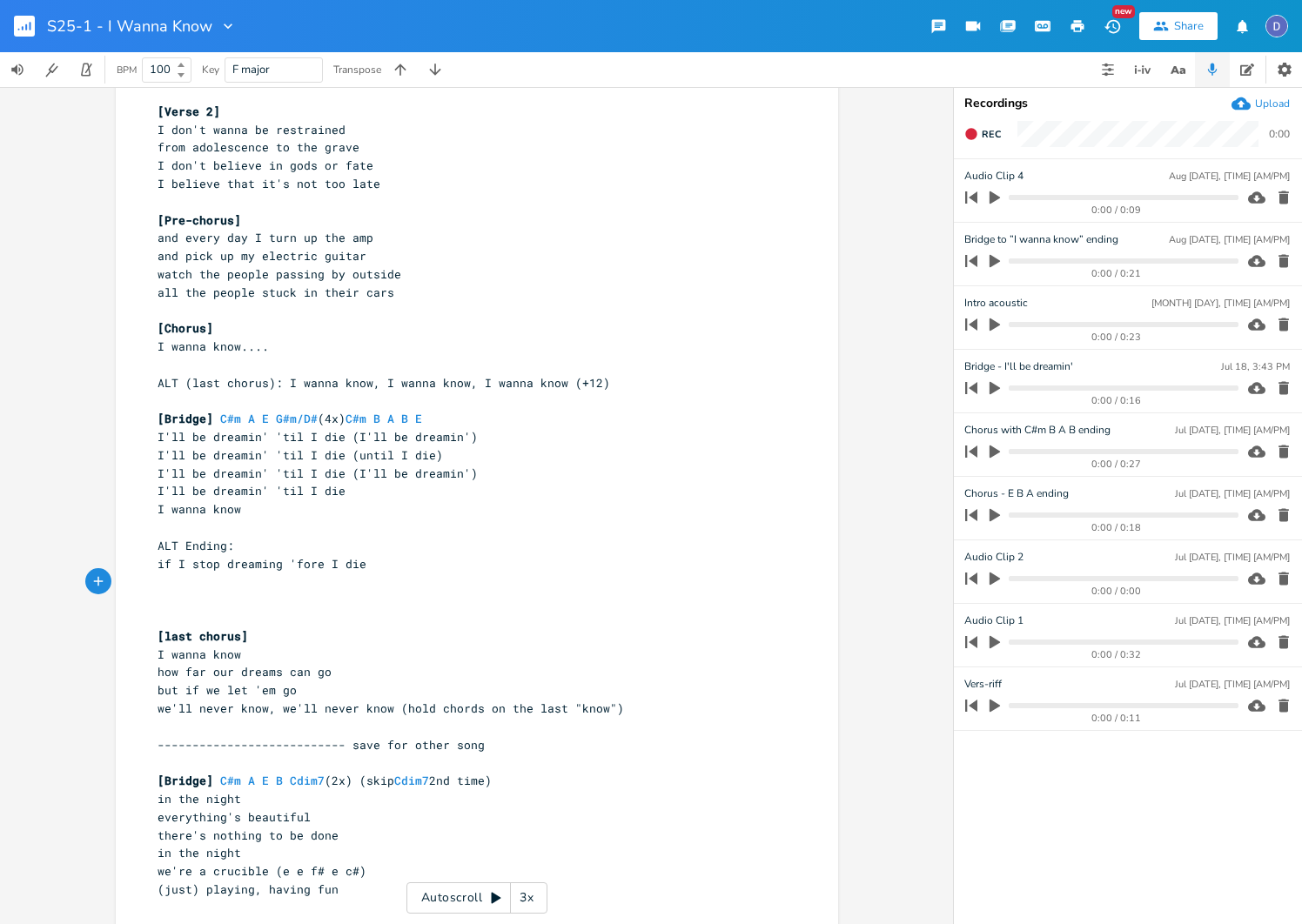 type on "o" 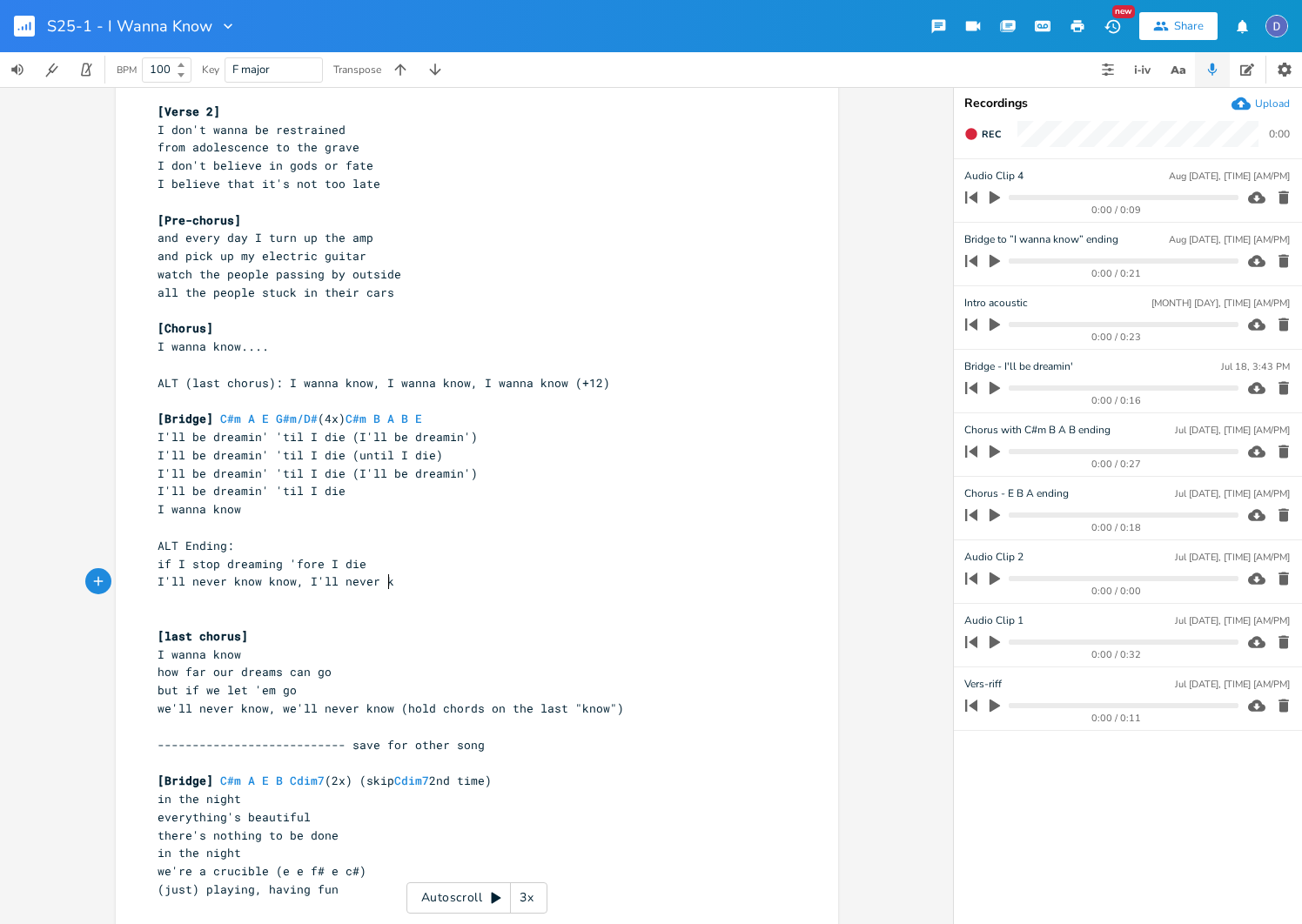 type on "I'll never know know, I'll never kon" 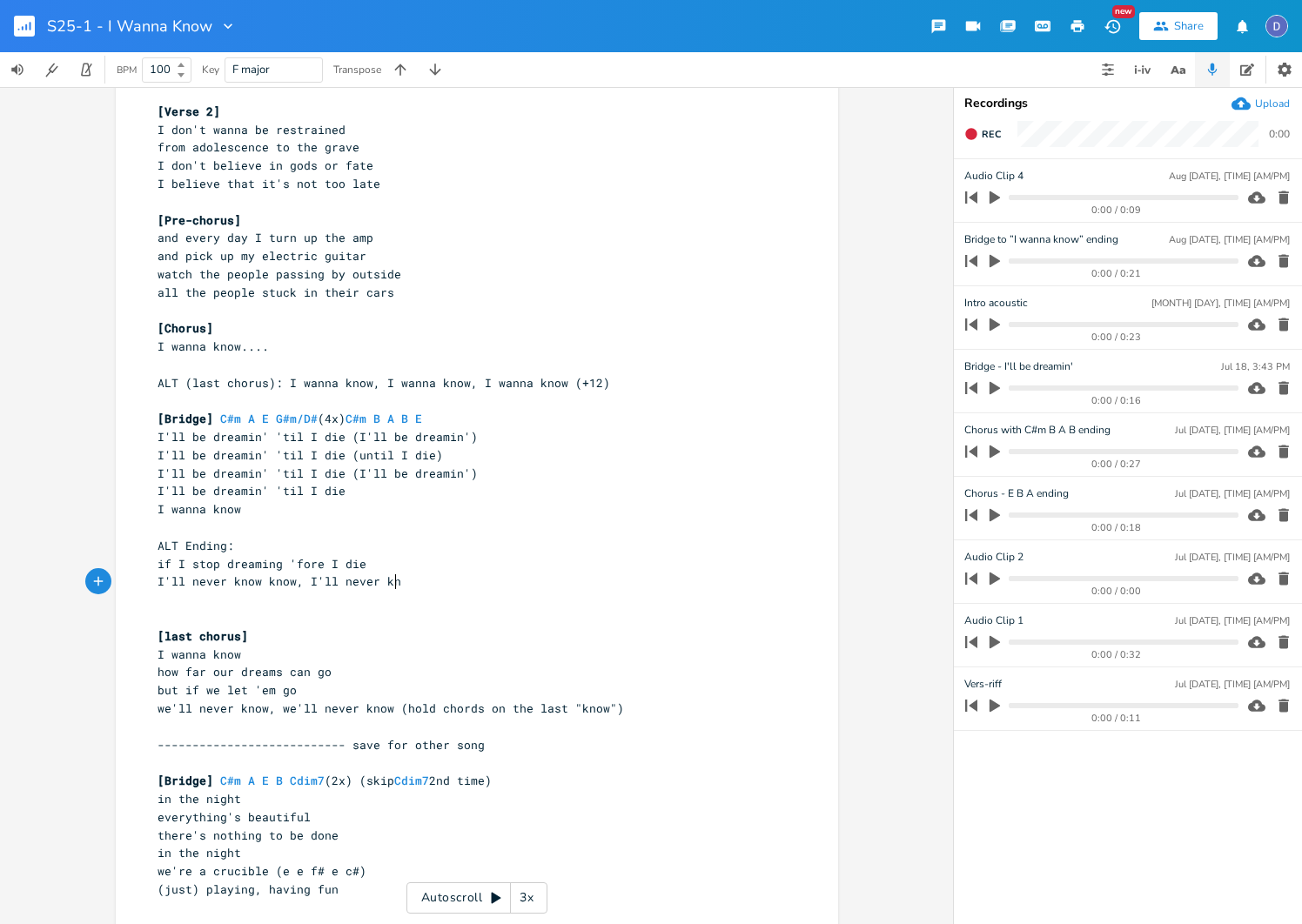 type on "now" 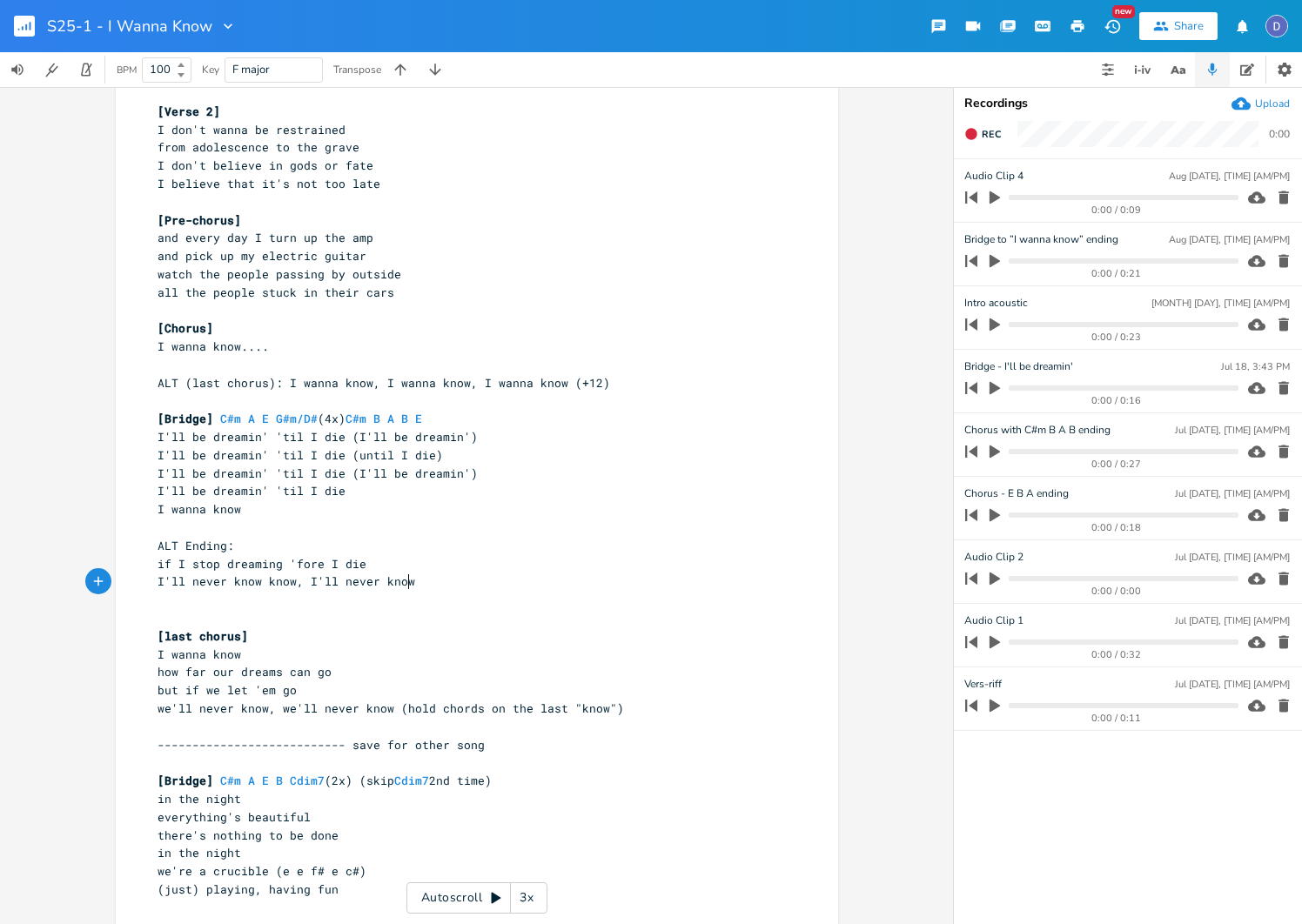 scroll, scrollTop: 0, scrollLeft: 21, axis: horizontal 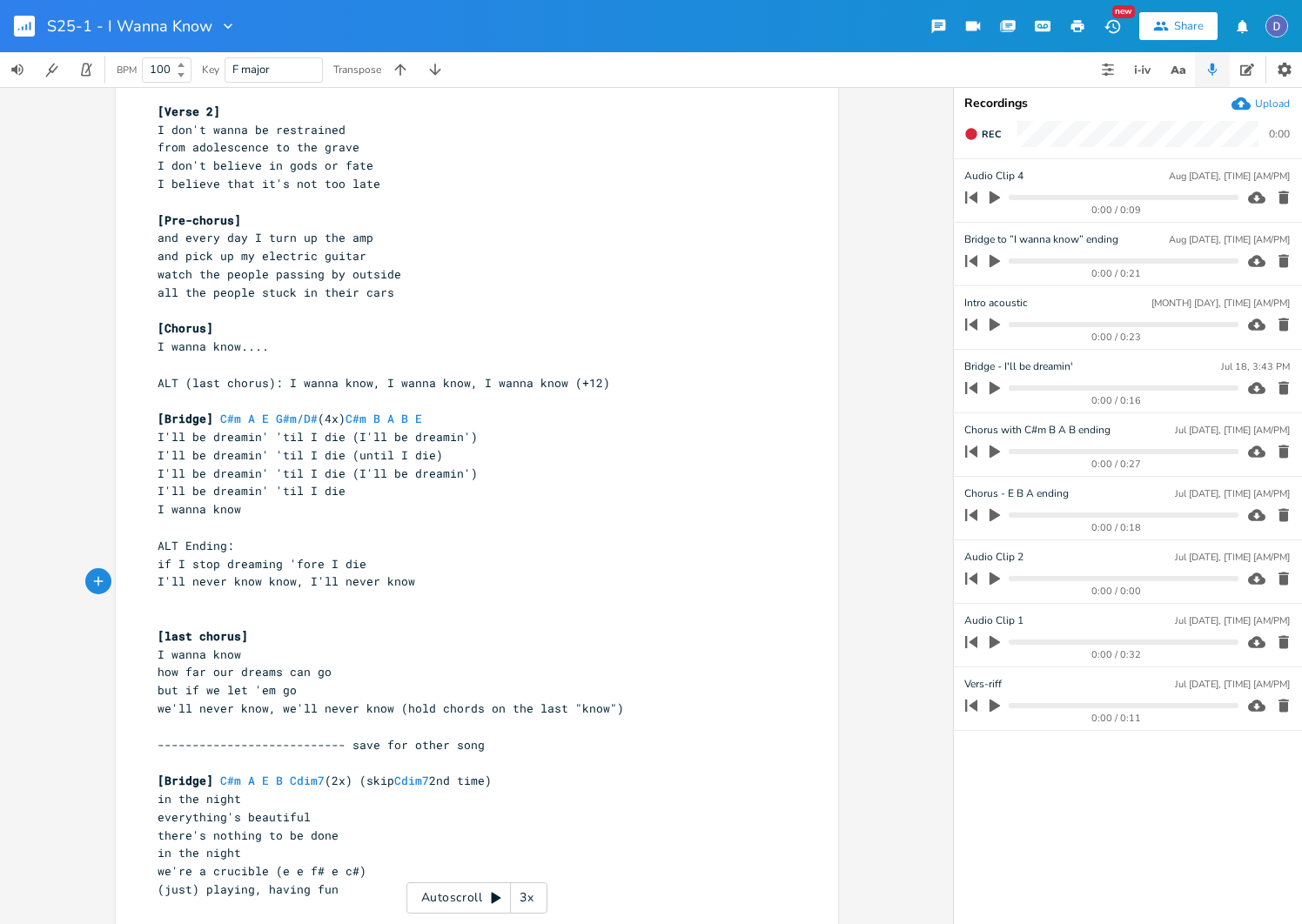 click on "[Bridge]   C#m   A   E   G#m/D#  (4x)  C#m   B   A   B   E" at bounding box center [290, 418] 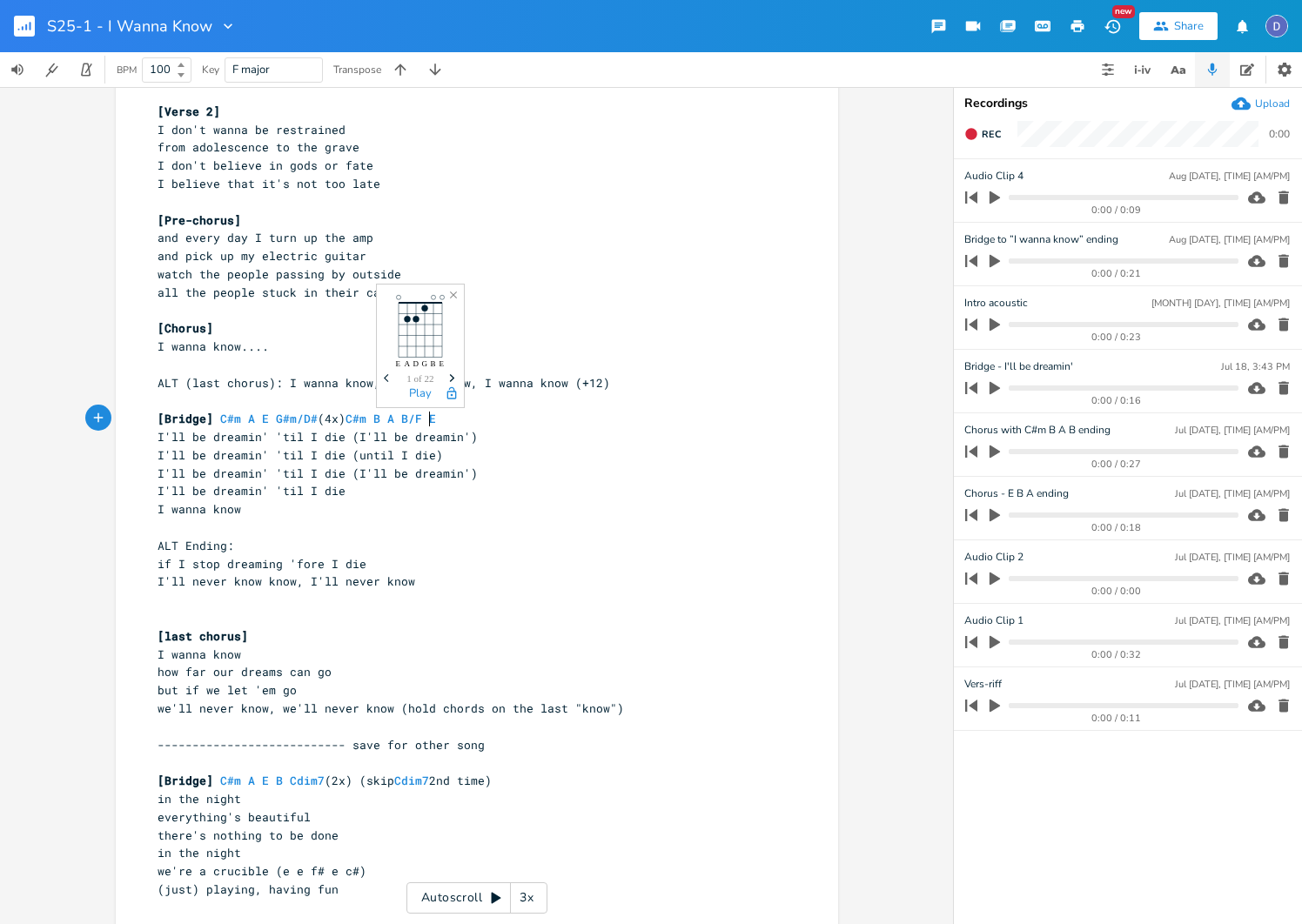 type on "/F#" 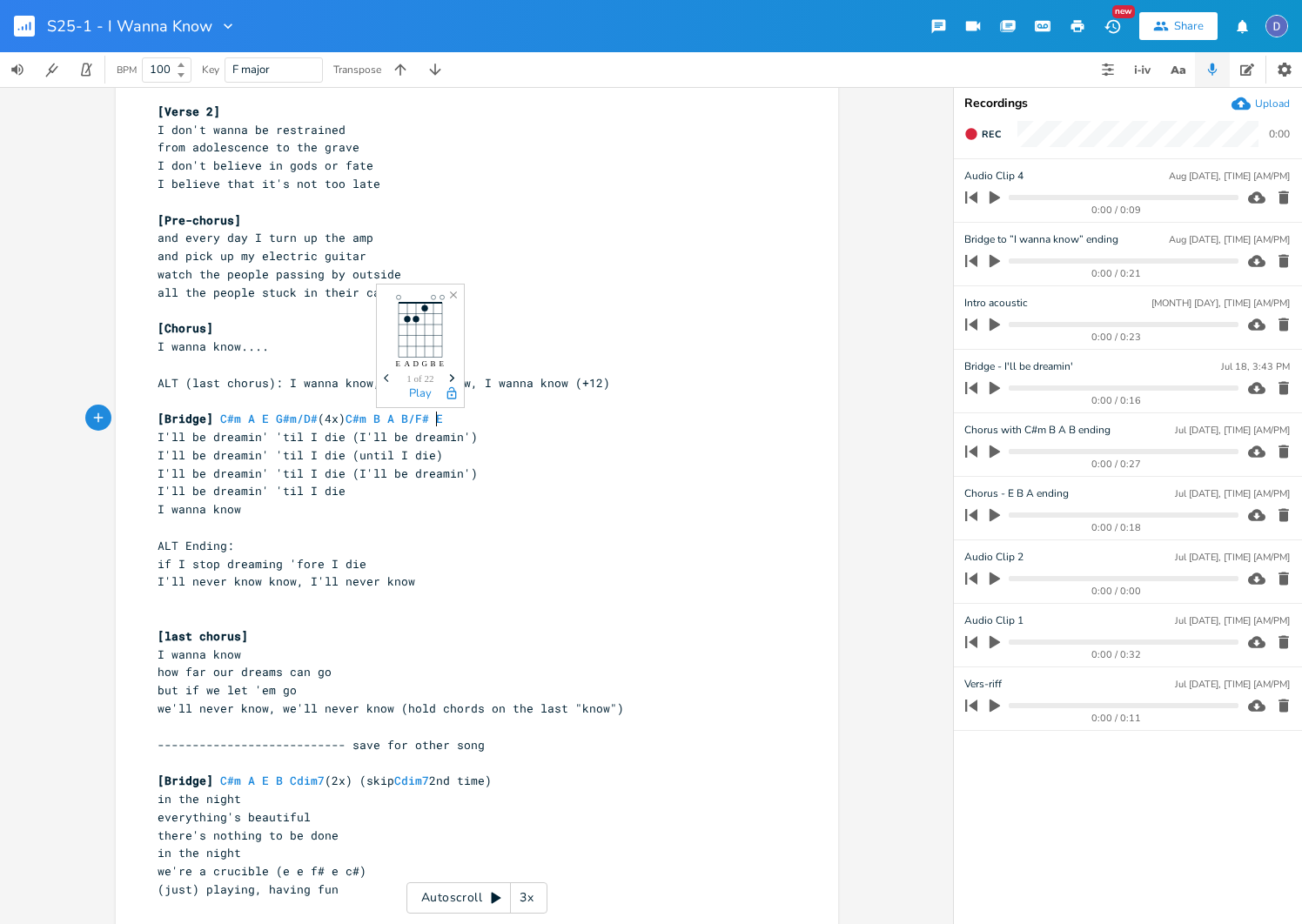 scroll, scrollTop: 0, scrollLeft: 15, axis: horizontal 